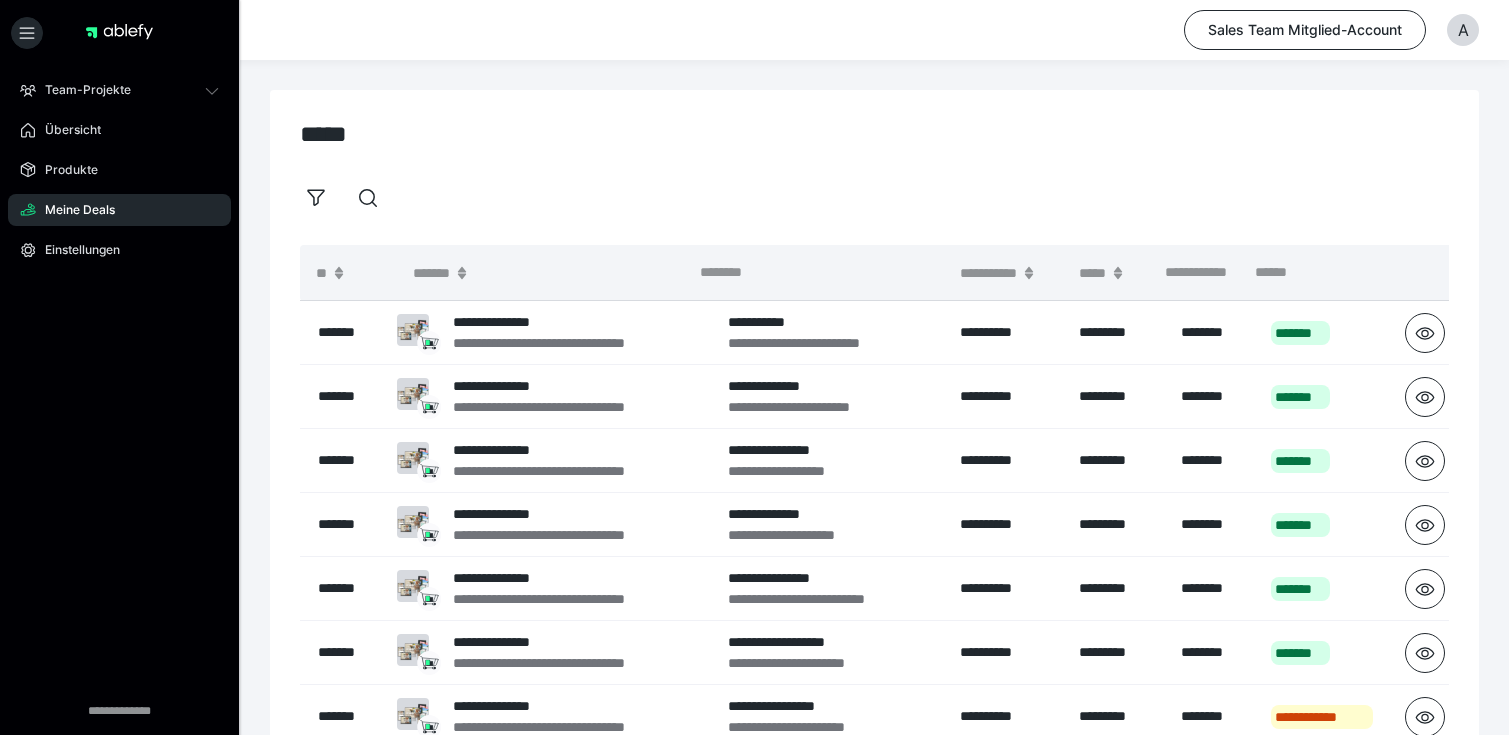 scroll, scrollTop: 0, scrollLeft: 0, axis: both 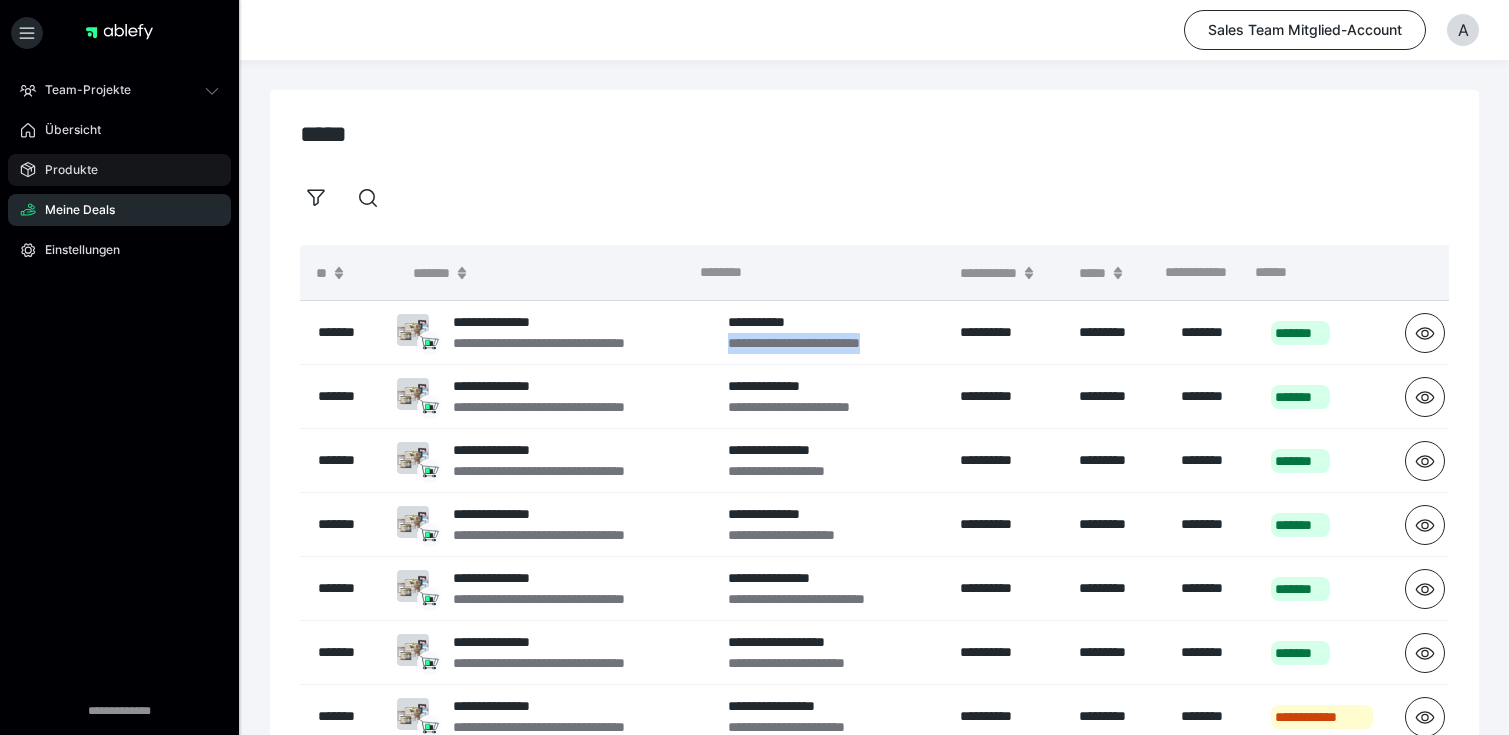 click on "Produkte" at bounding box center (64, 170) 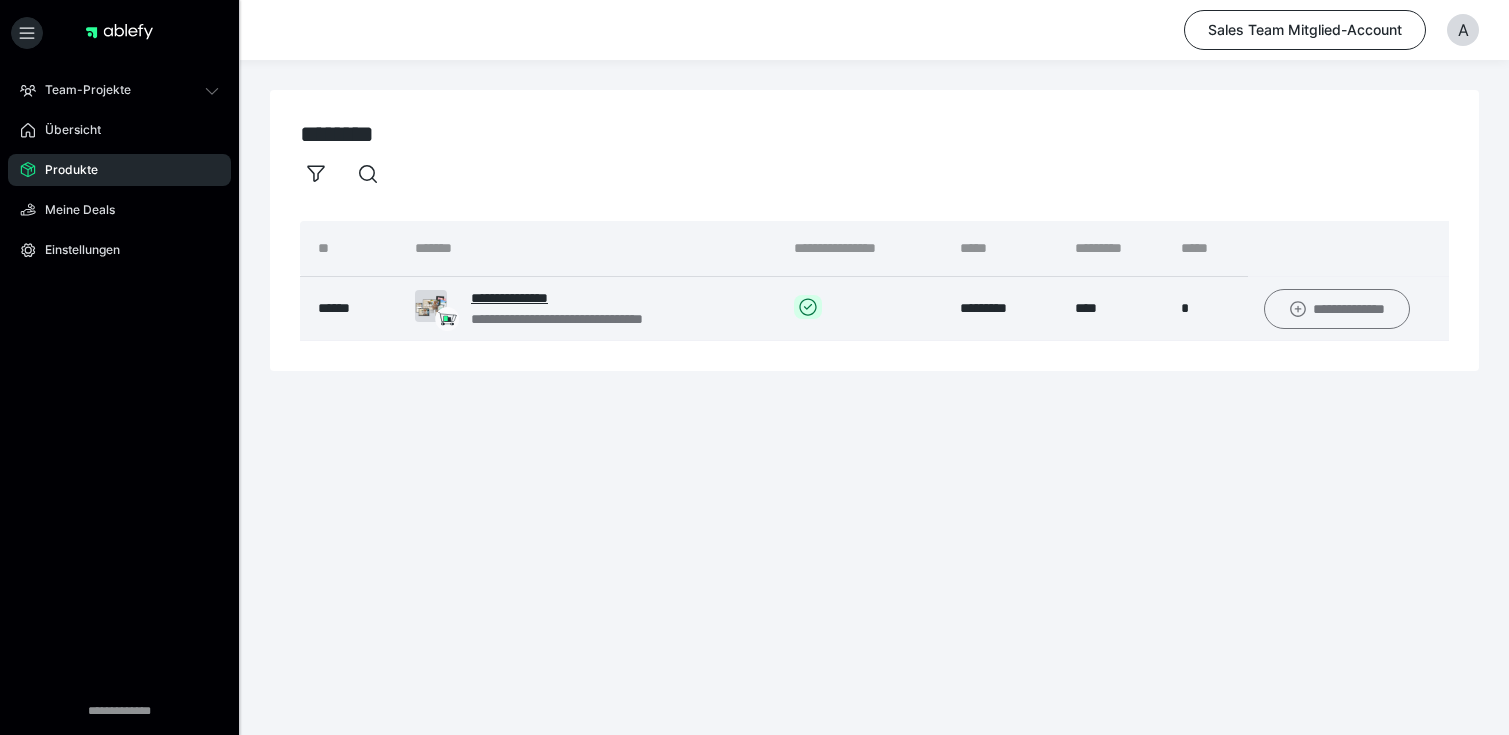 click on "**********" at bounding box center (1337, 309) 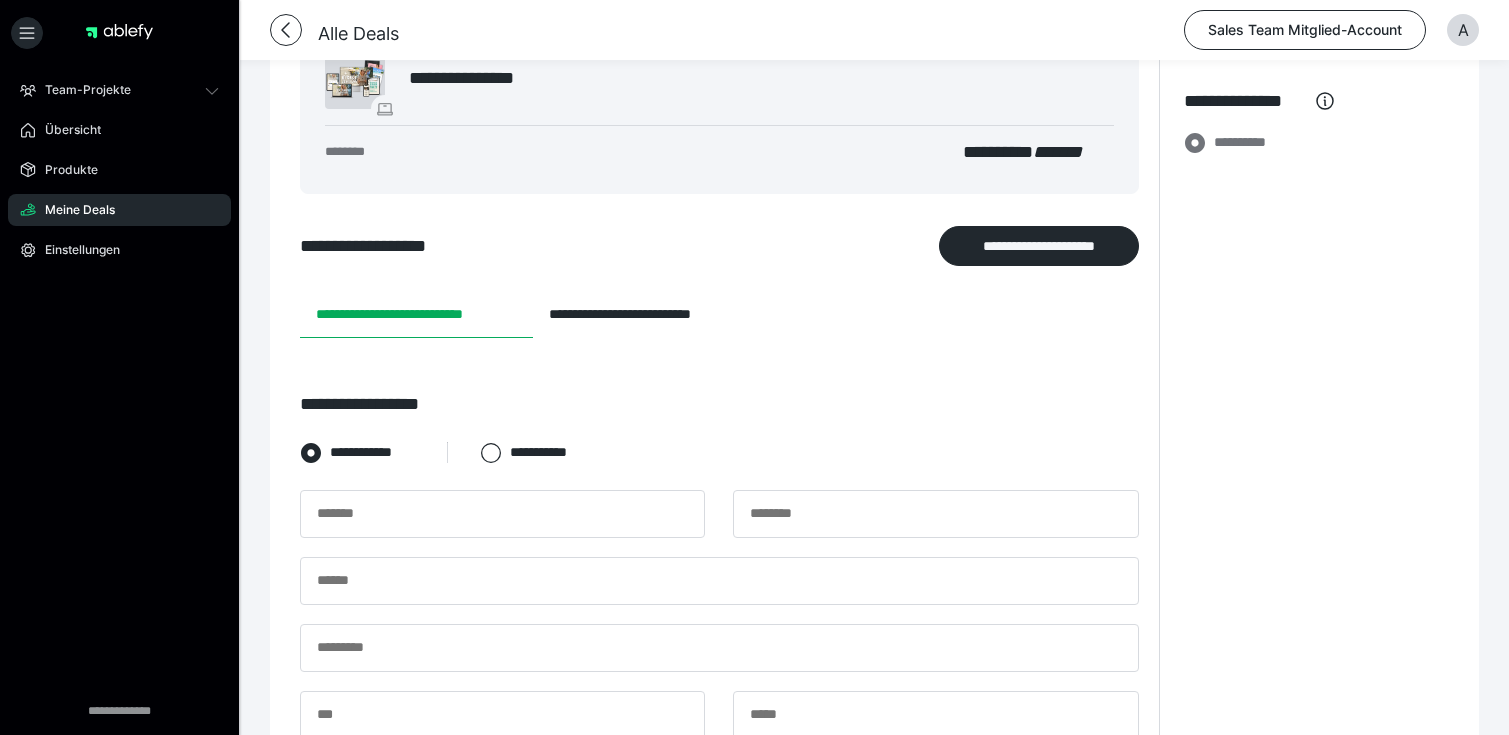 scroll, scrollTop: 220, scrollLeft: 0, axis: vertical 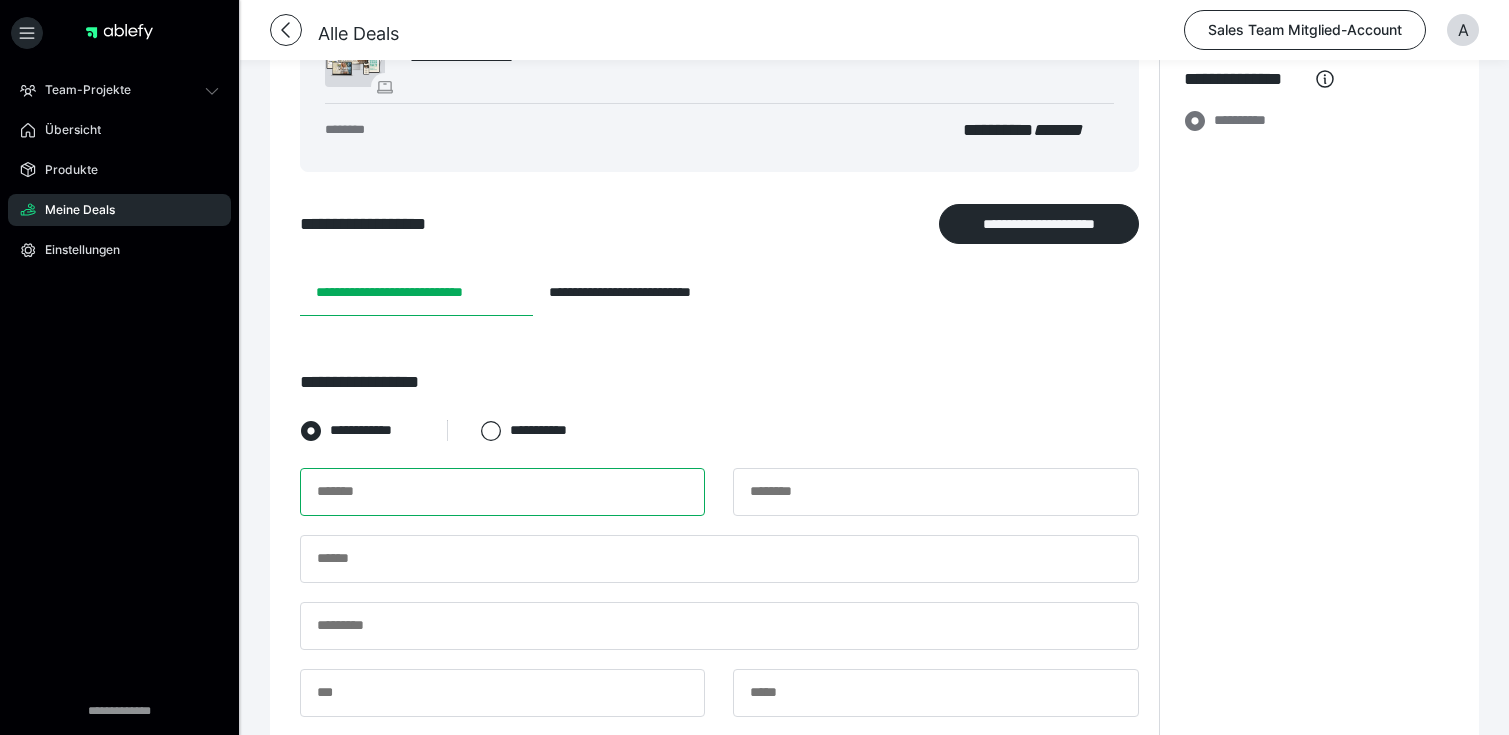 click at bounding box center (502, 492) 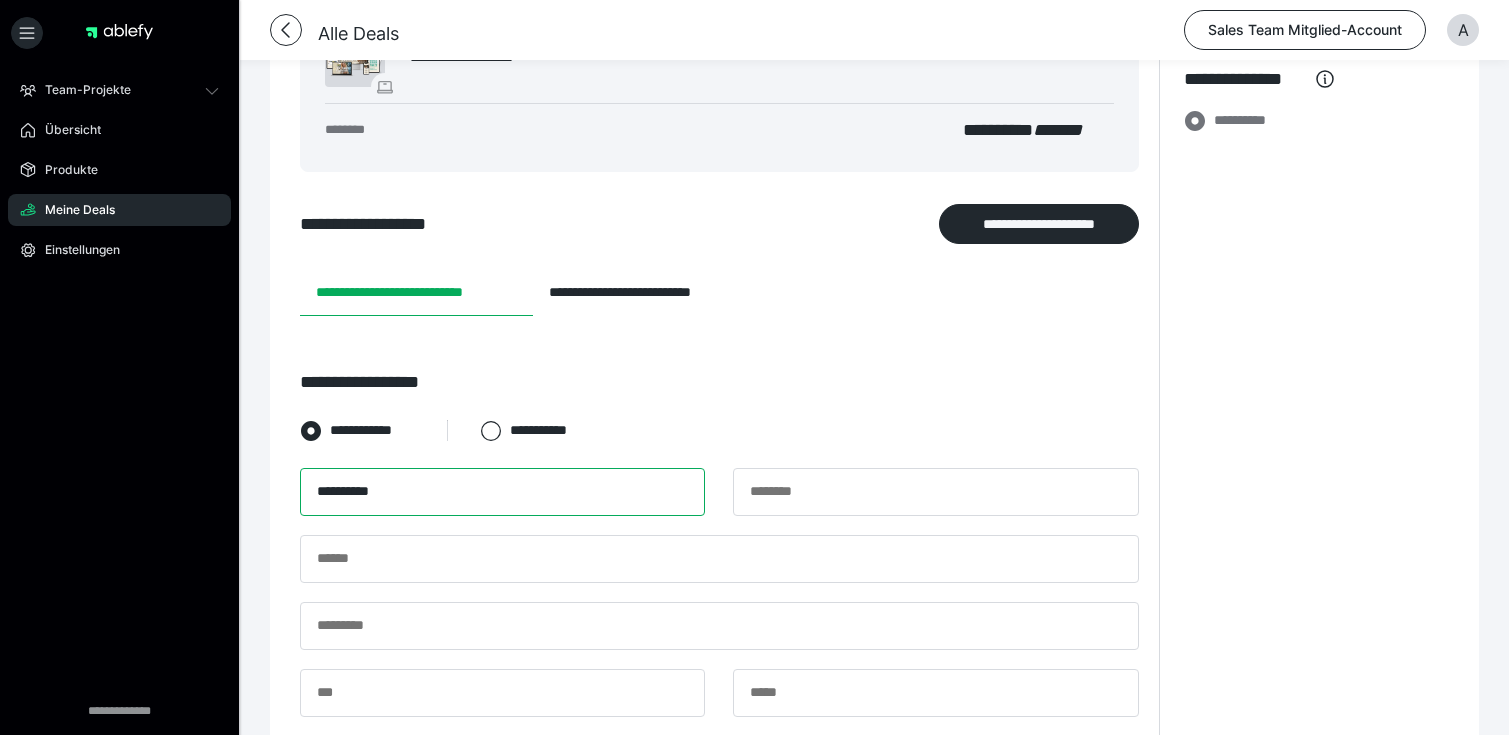 type on "*********" 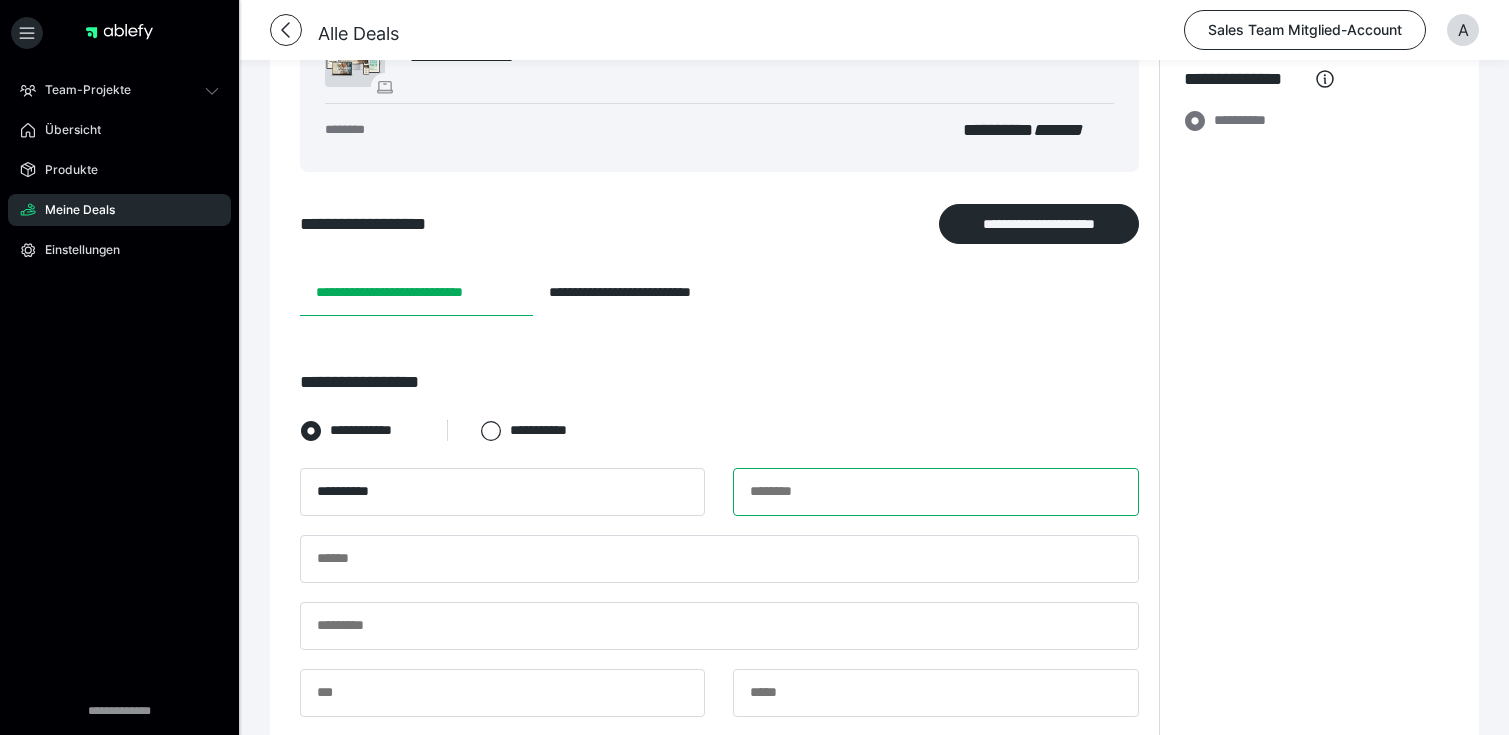 click at bounding box center [935, 492] 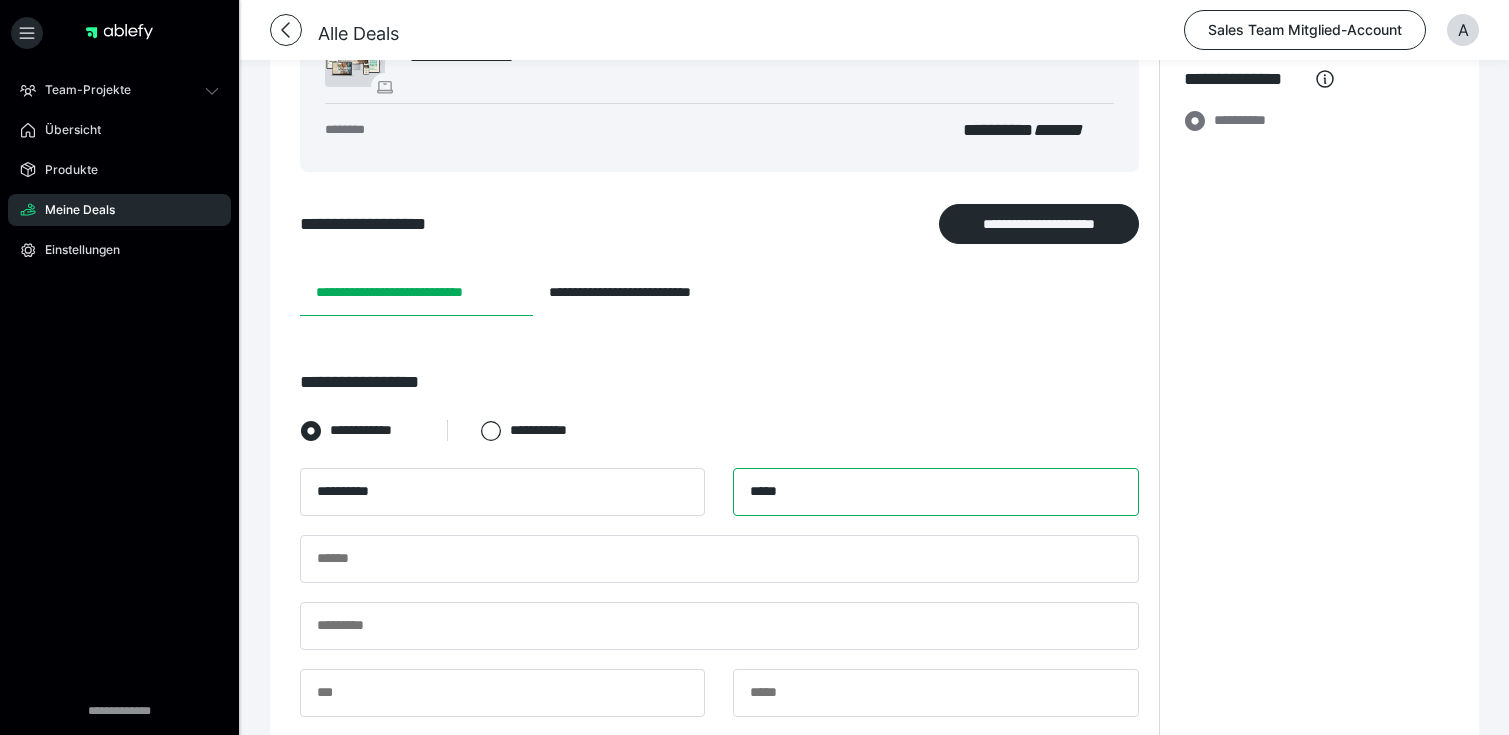 type on "*****" 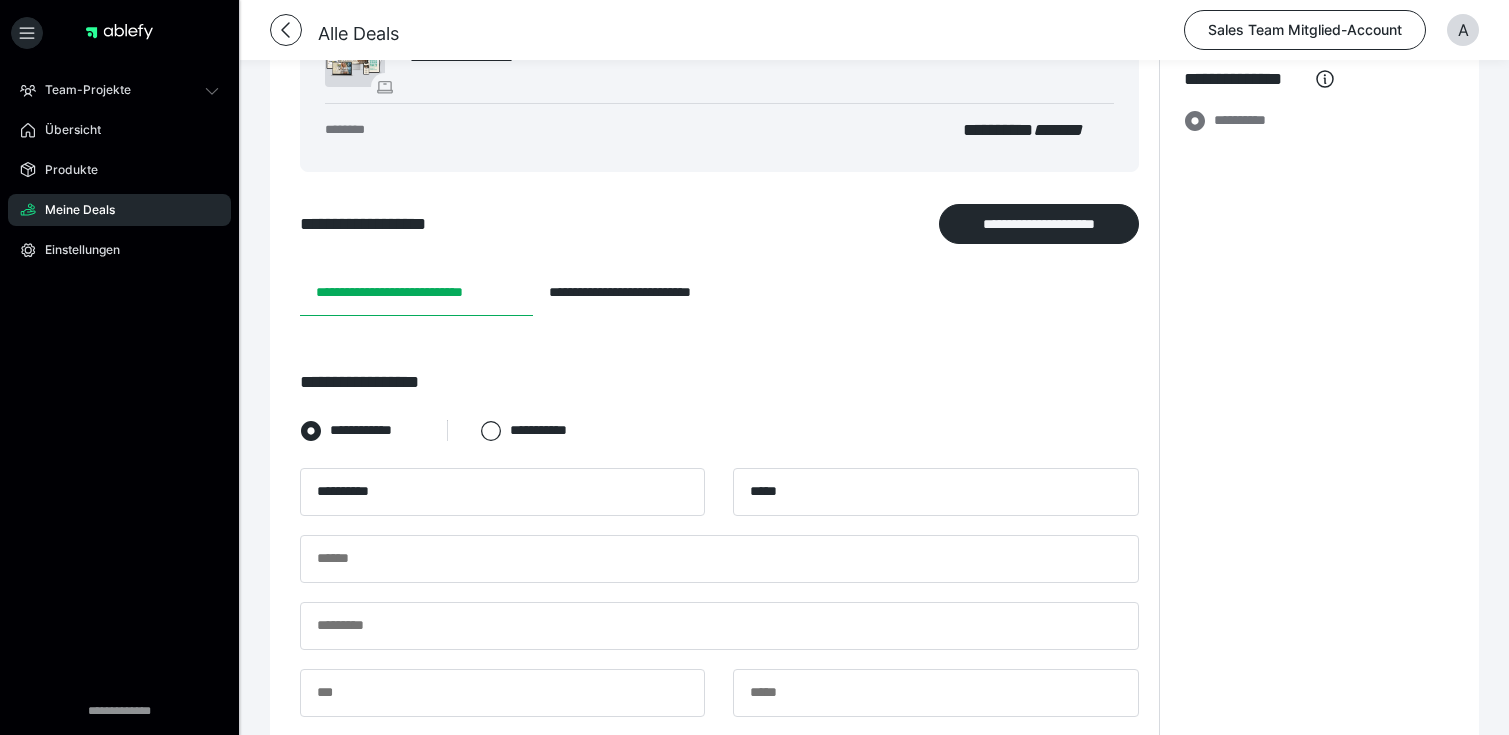 click on "**********" at bounding box center (1314, 644) 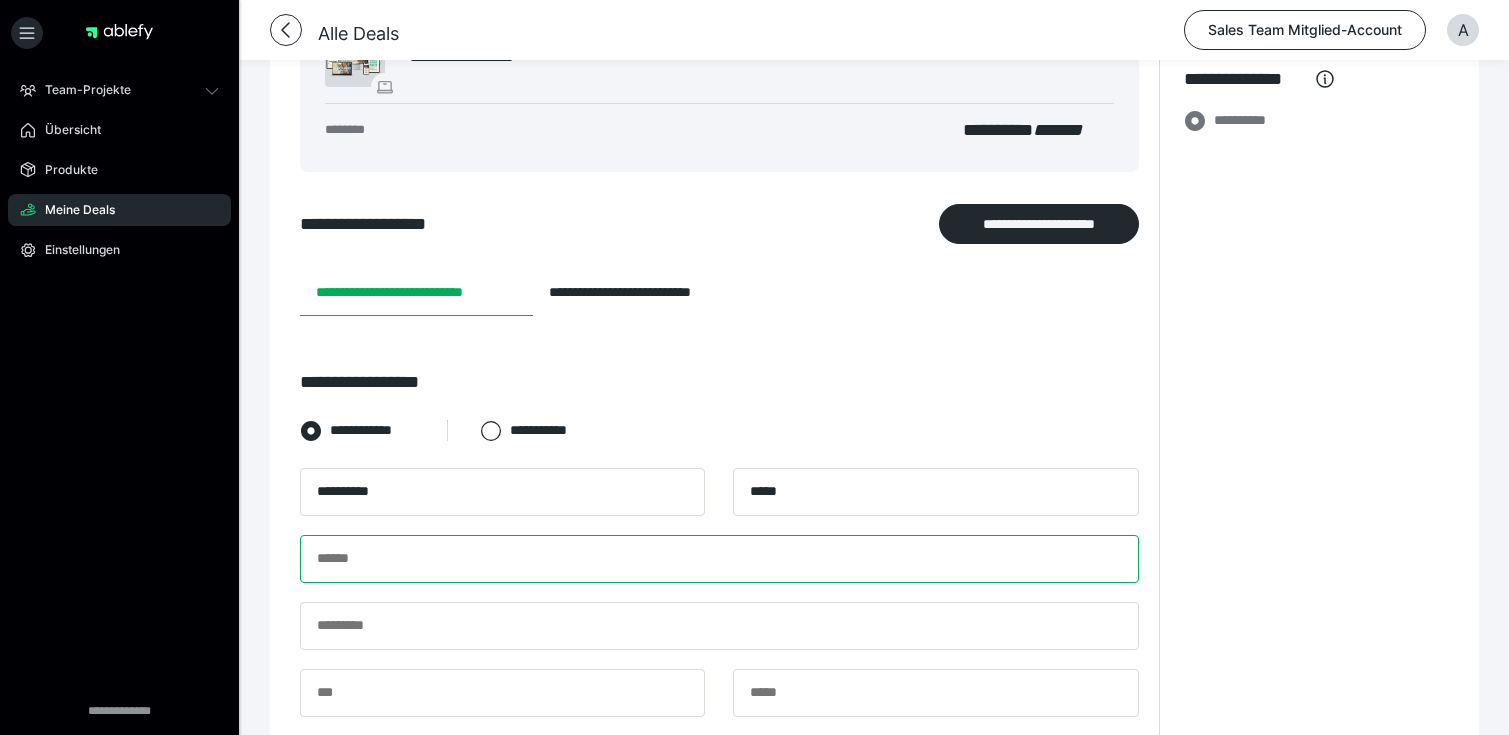 click at bounding box center [719, 559] 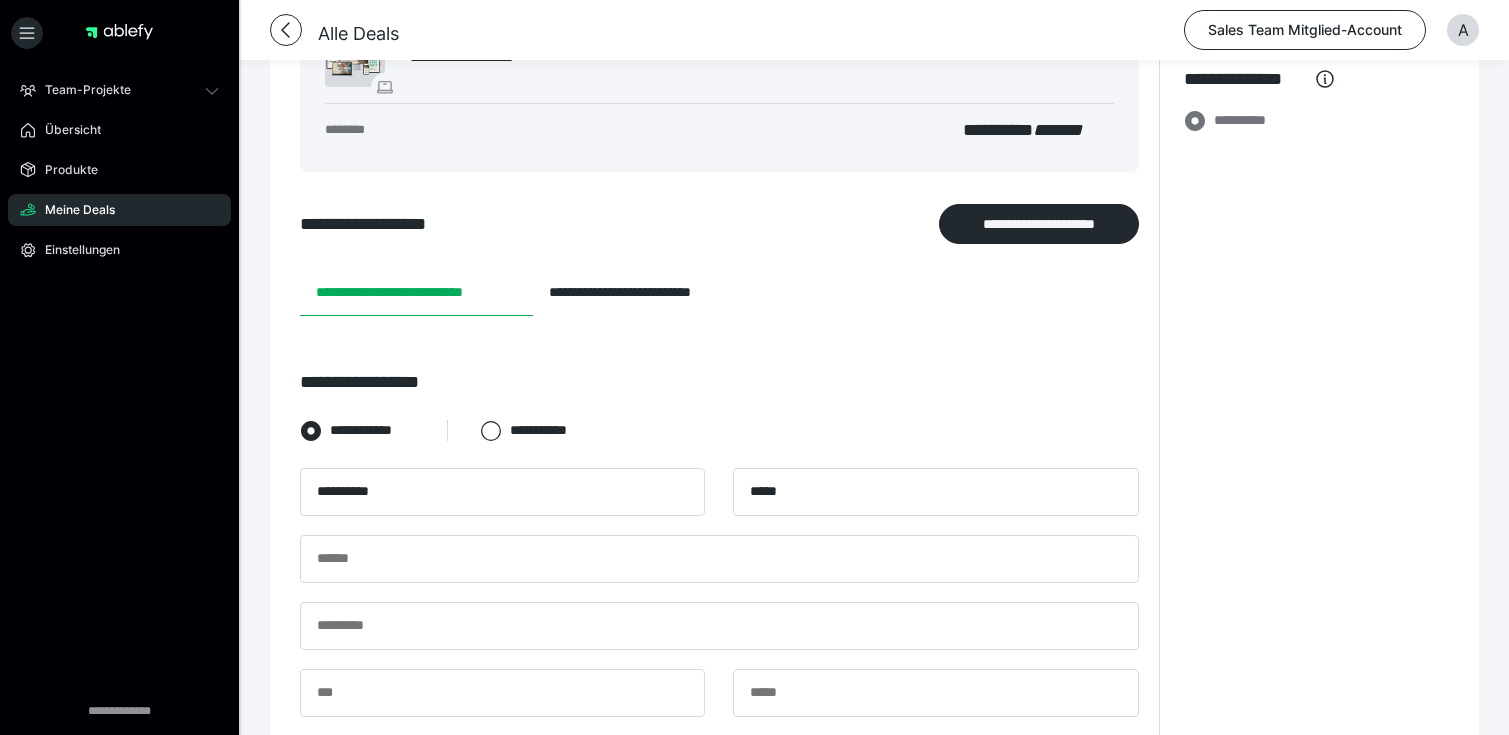 click on "**********" at bounding box center (1314, 644) 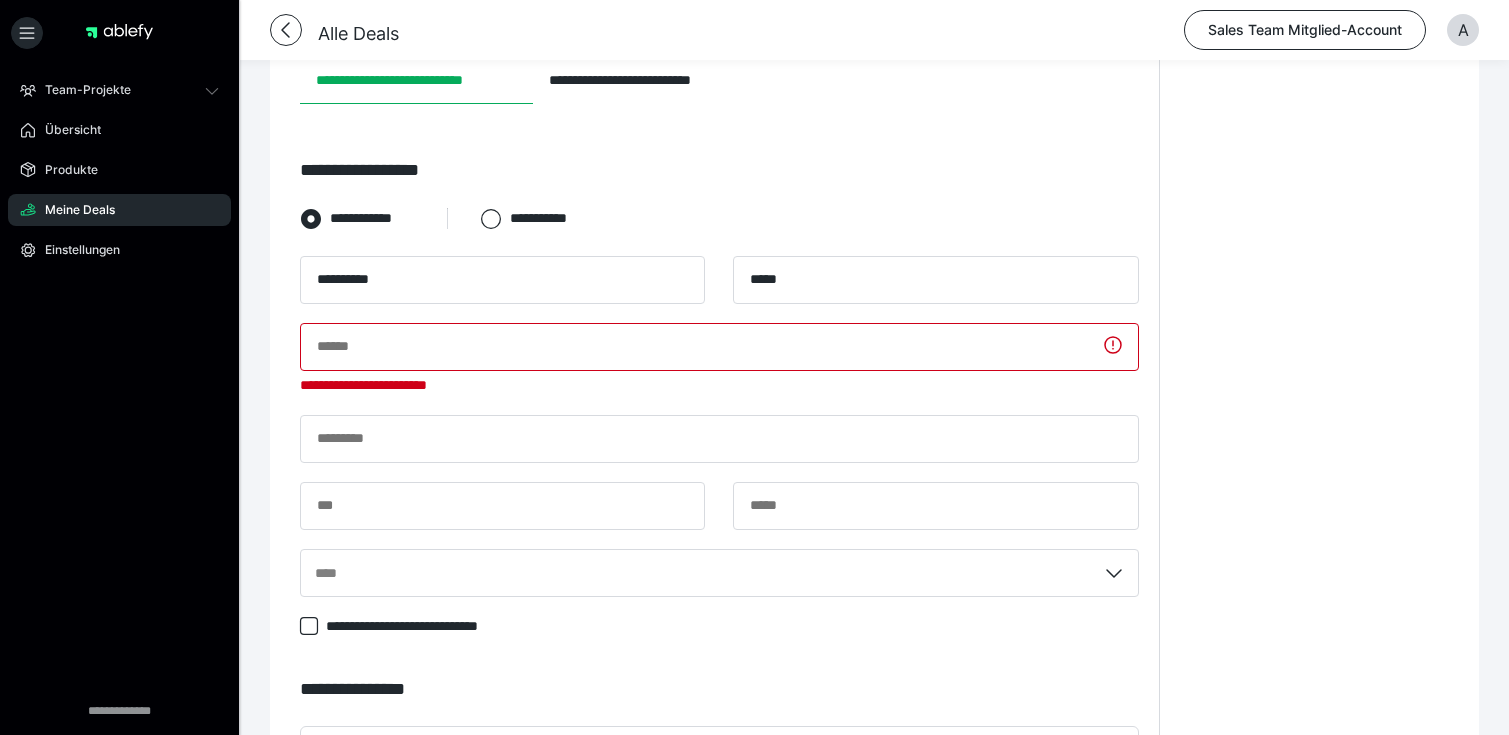 scroll, scrollTop: 433, scrollLeft: 0, axis: vertical 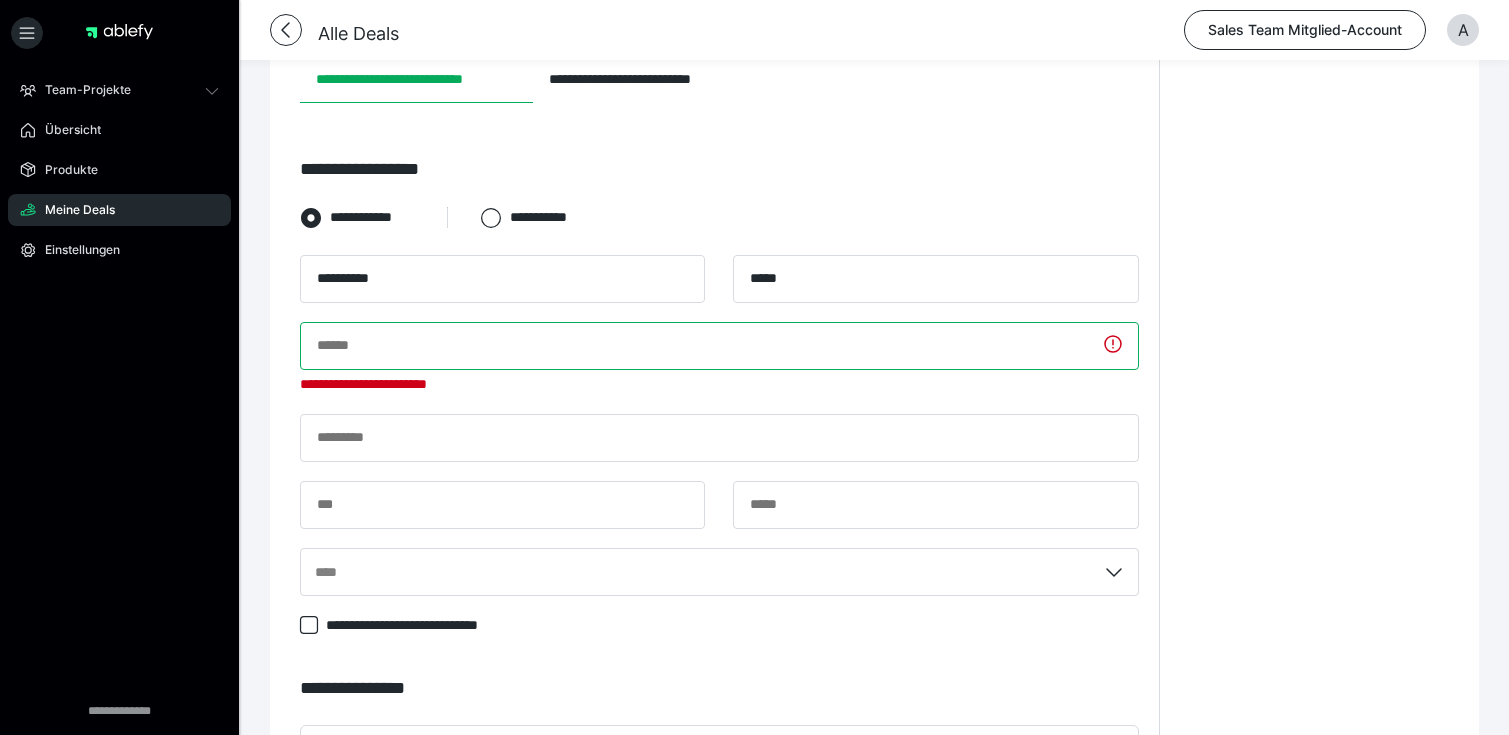 click at bounding box center [719, 346] 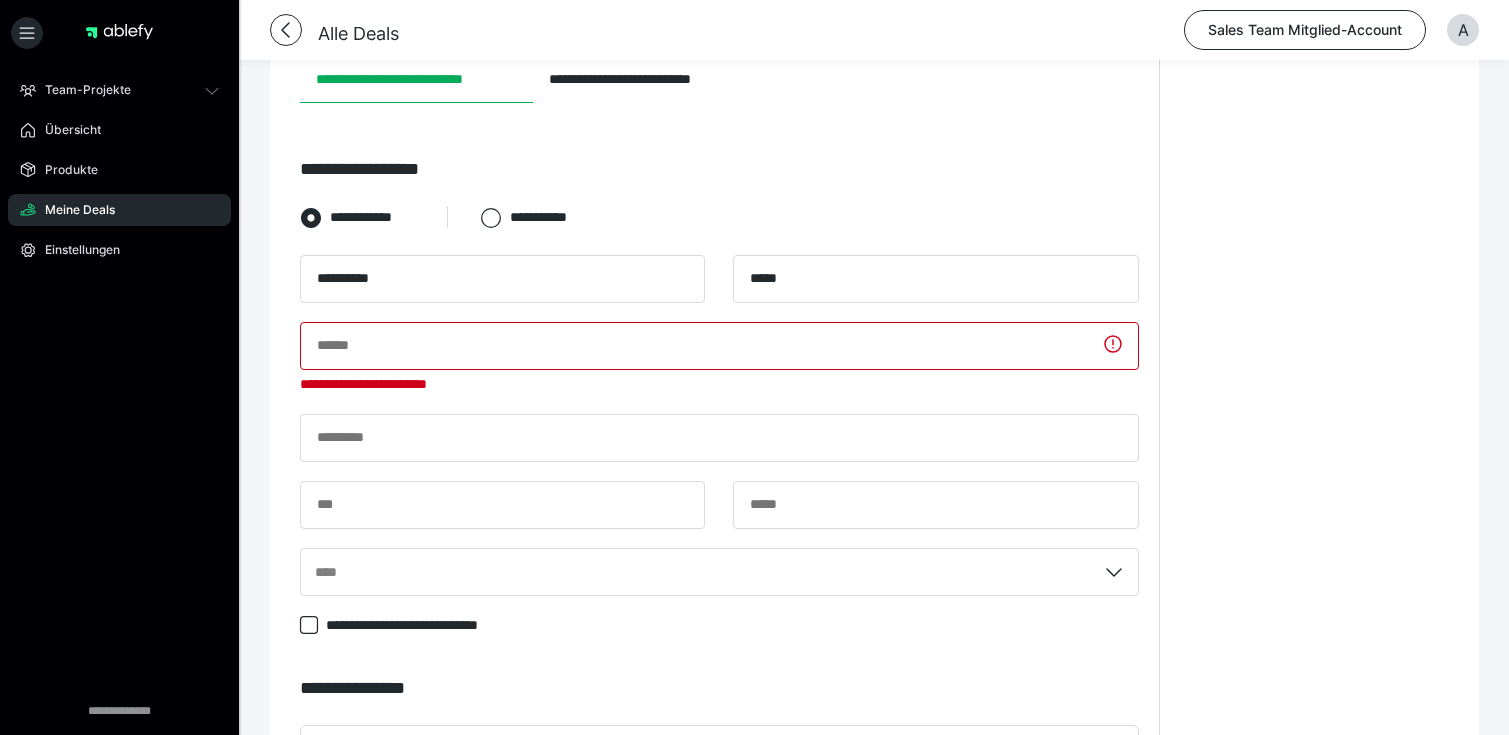 click on "**********" at bounding box center (719, 425) 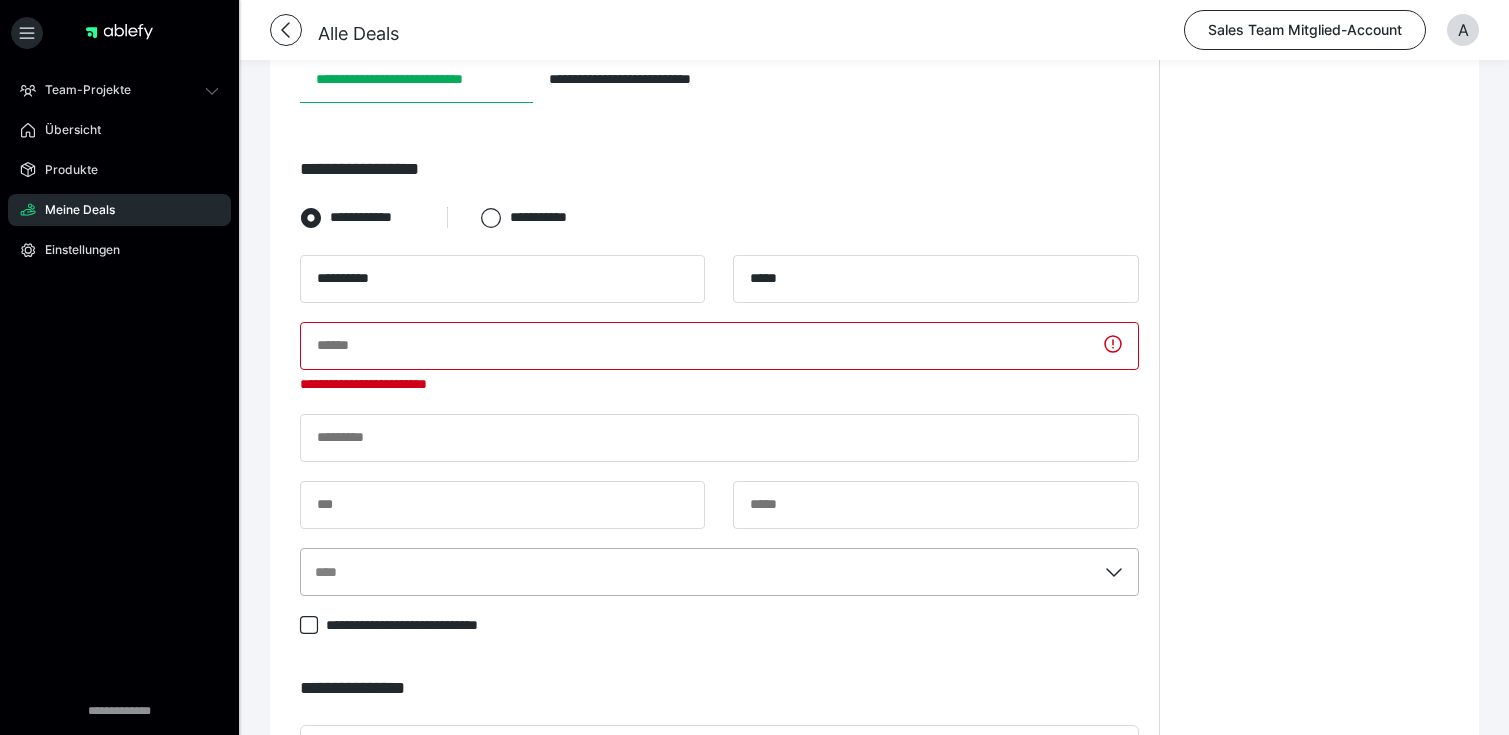 click on "****" at bounding box center [719, 572] 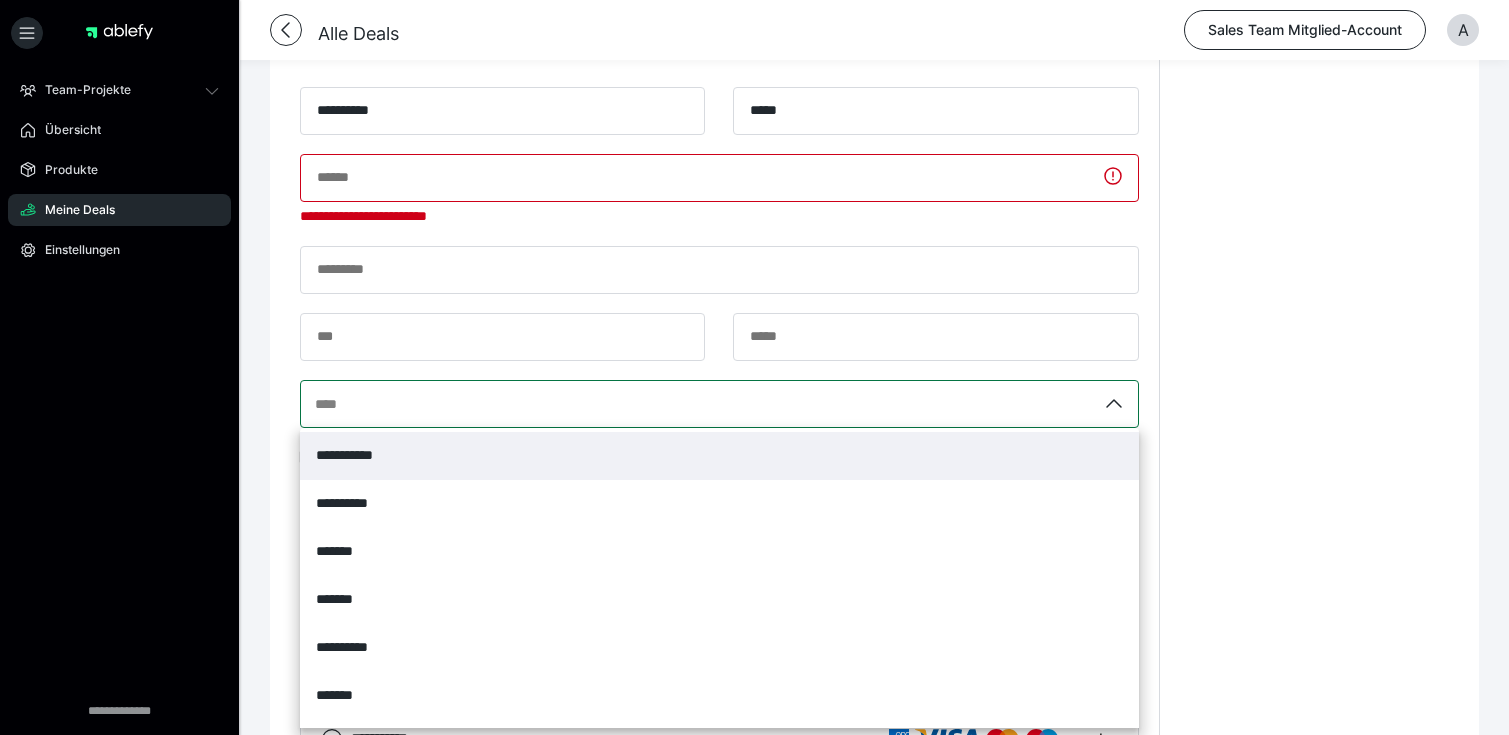 click on "**********" at bounding box center (719, 456) 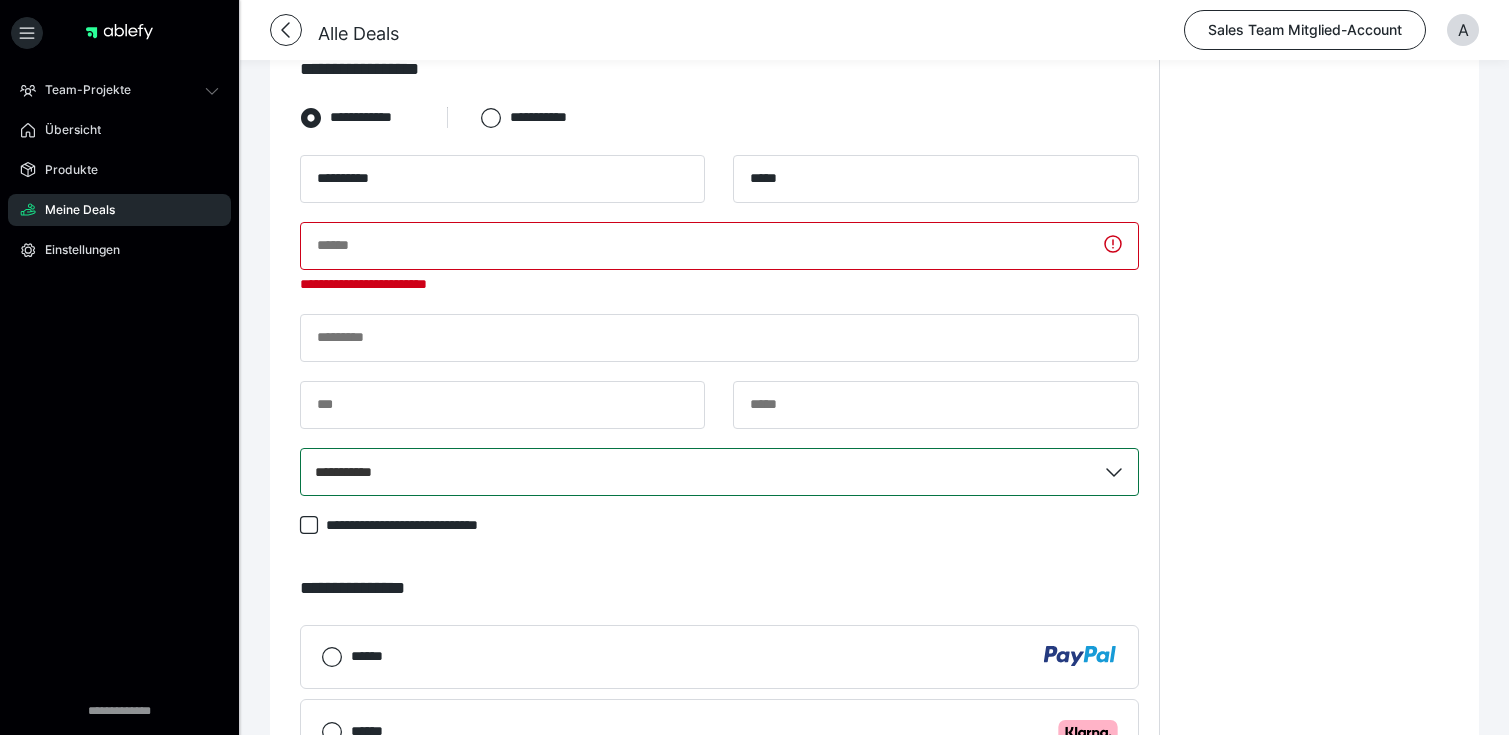 scroll, scrollTop: 528, scrollLeft: 0, axis: vertical 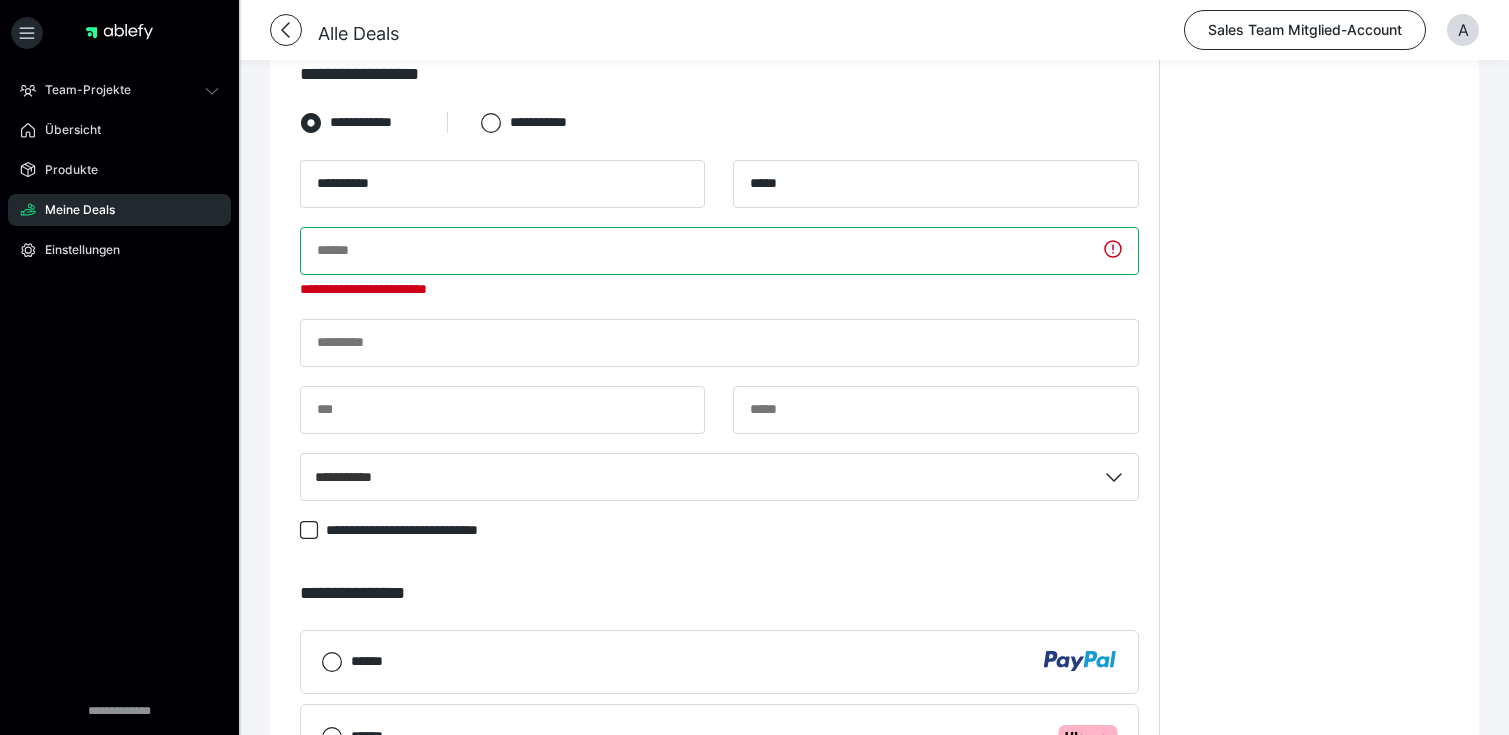 click at bounding box center (719, 251) 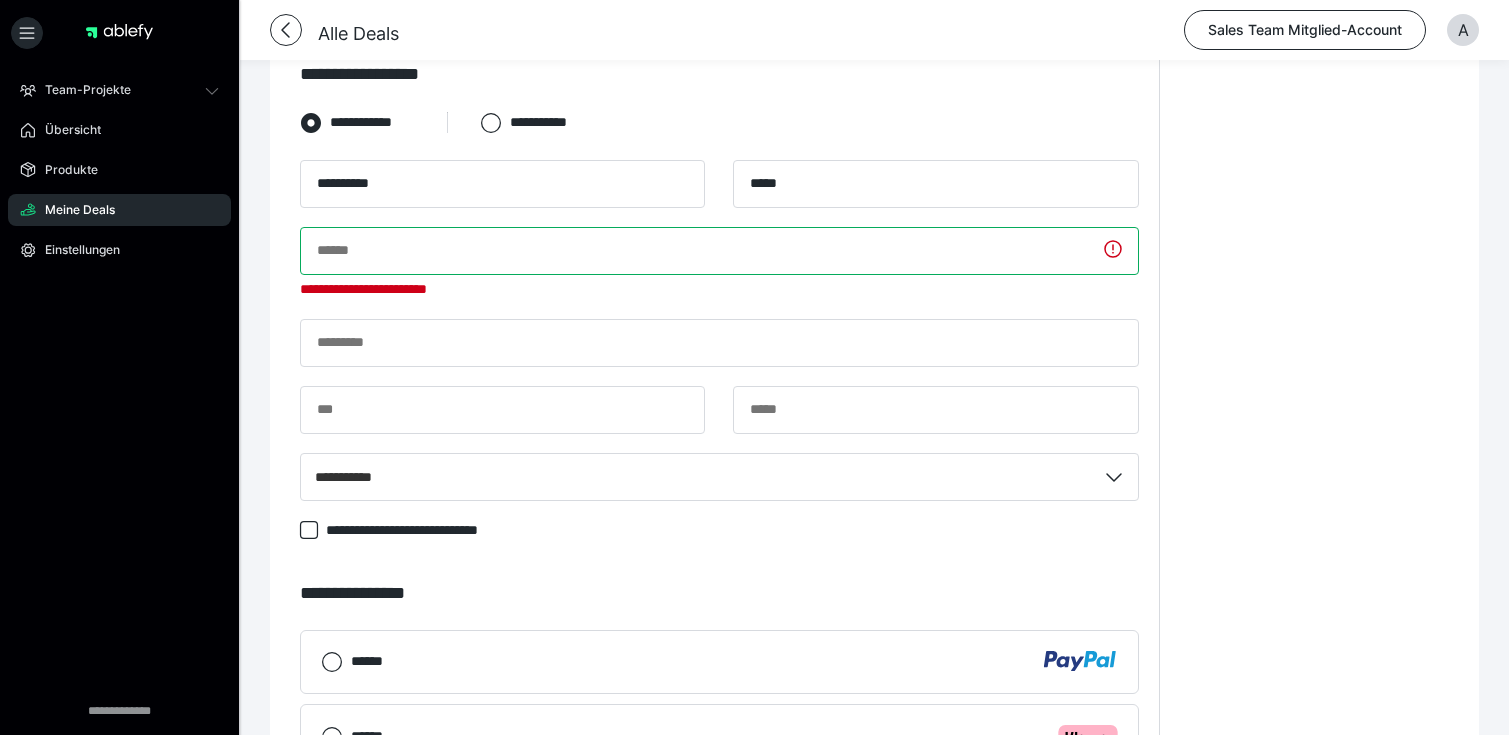 click at bounding box center [719, 251] 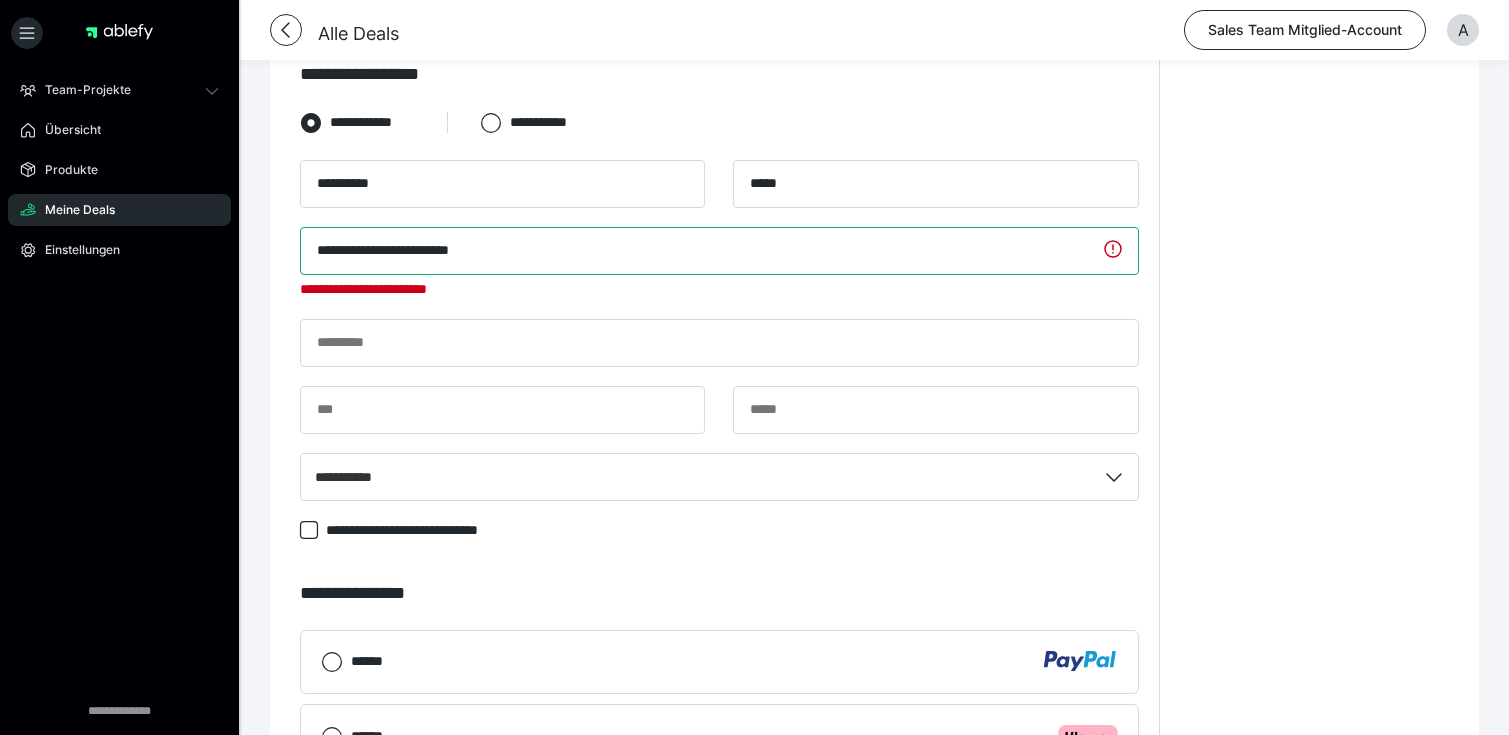 type on "**********" 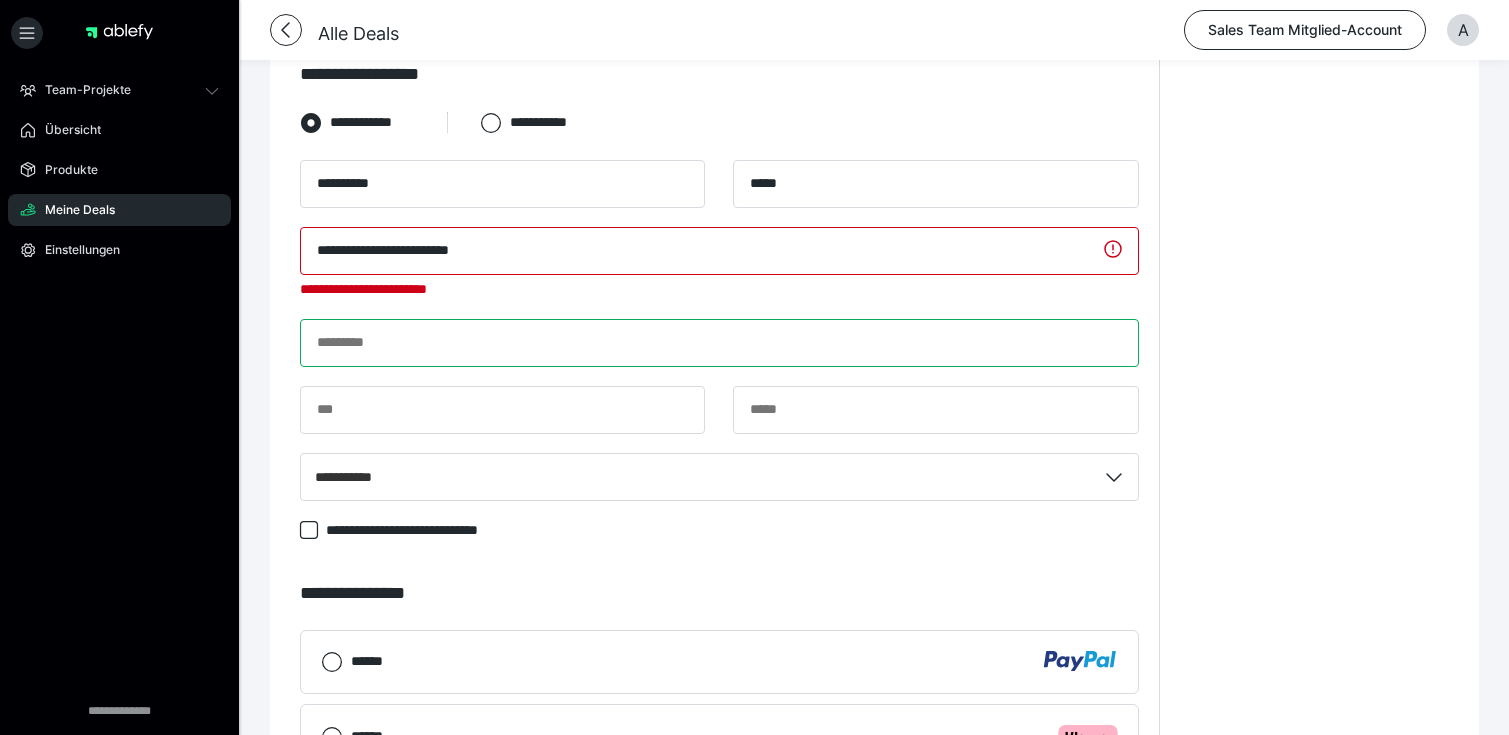click at bounding box center (719, 343) 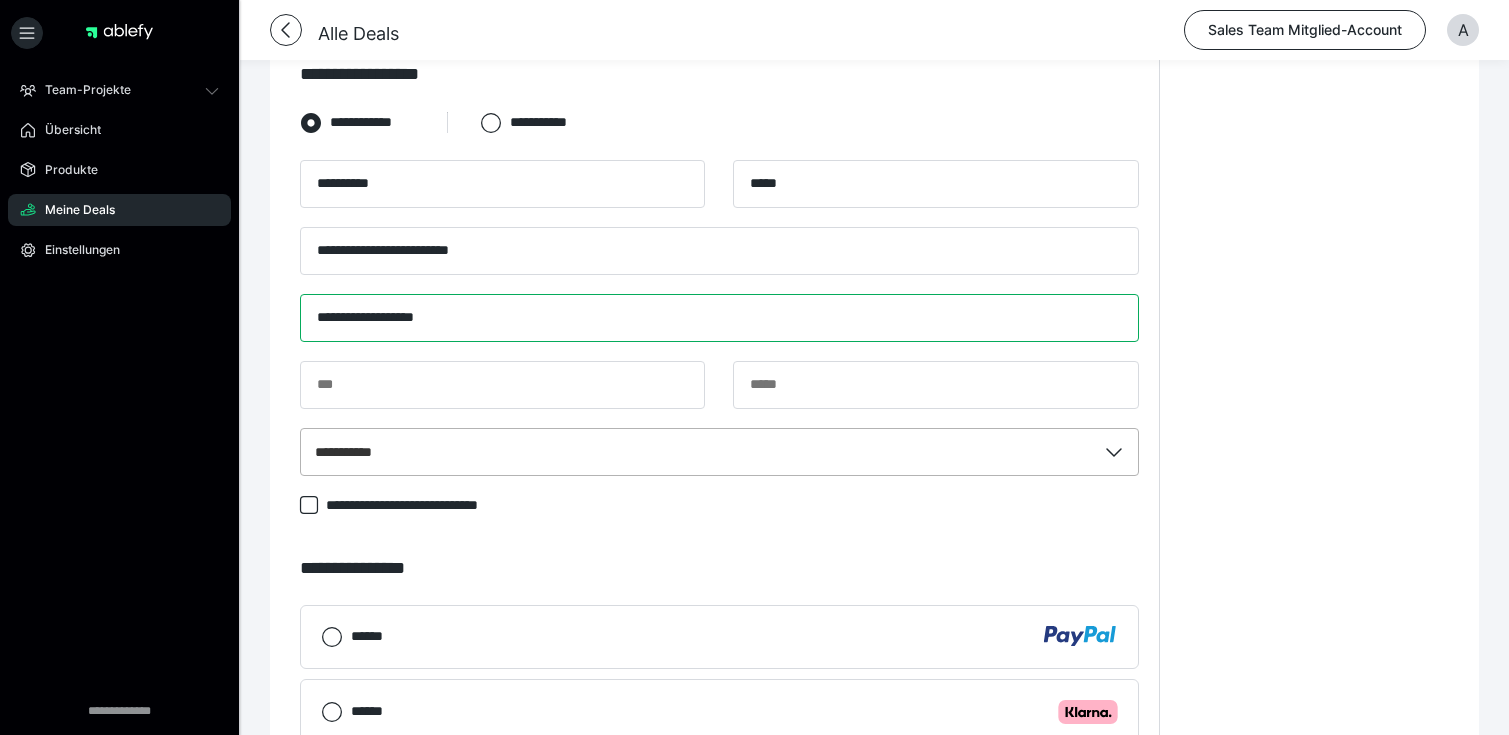 type on "**********" 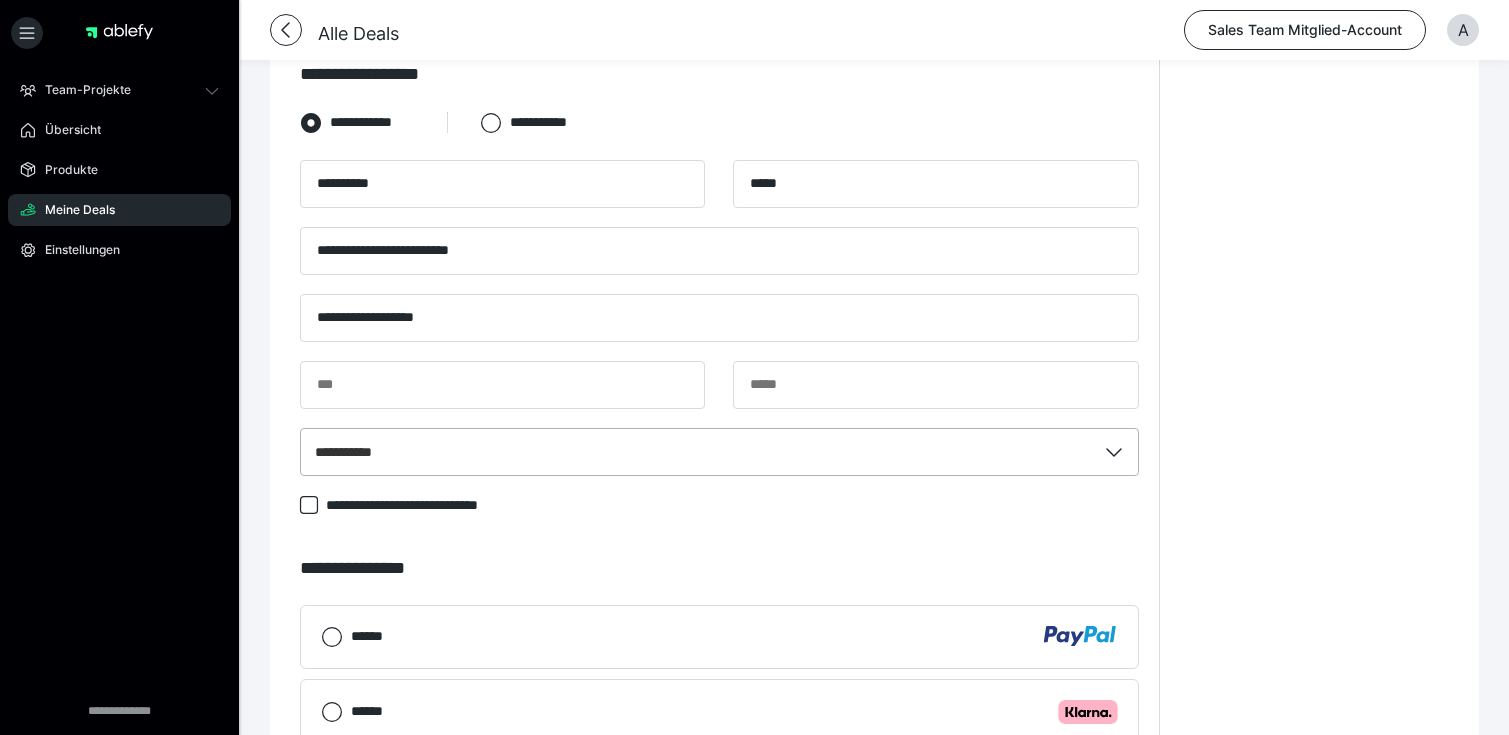 click on "**********" at bounding box center (719, 452) 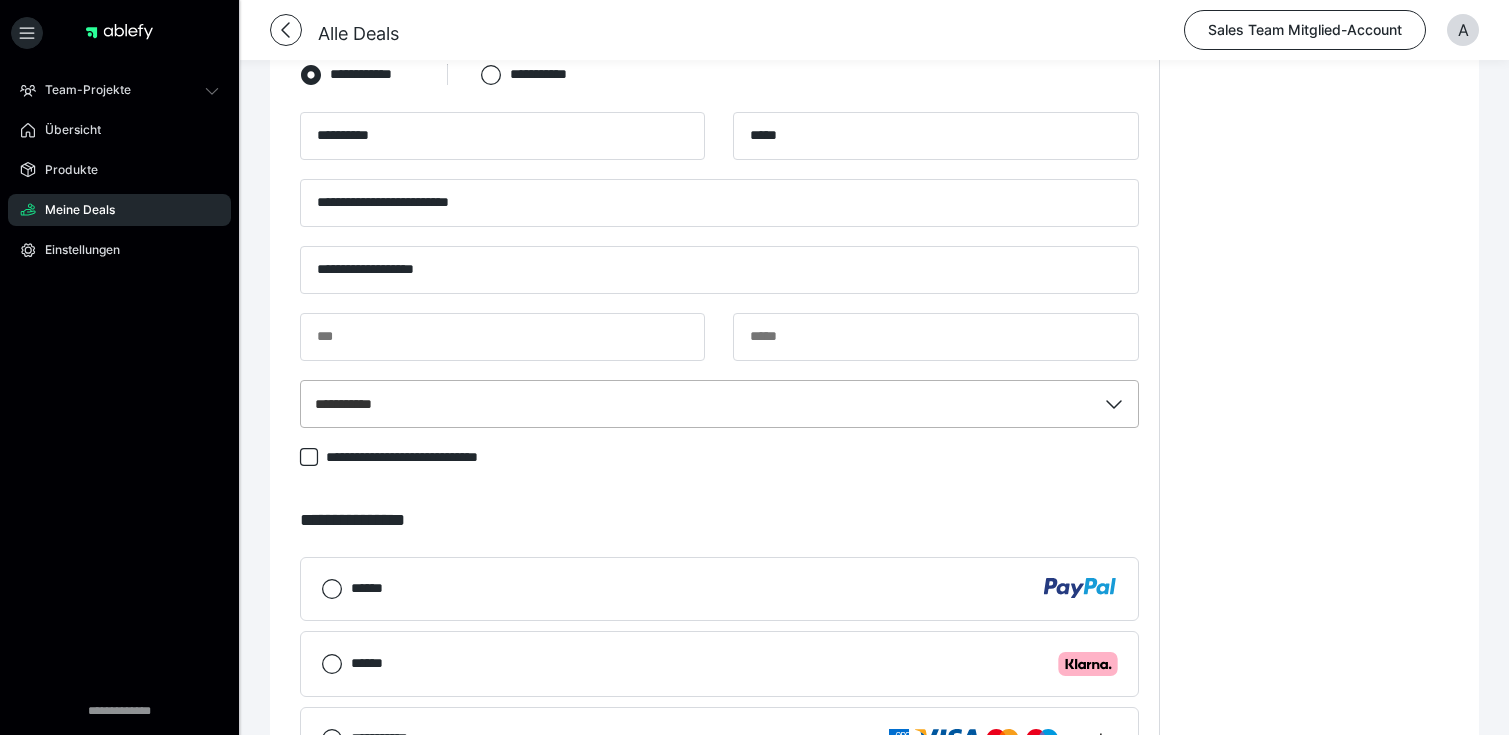 scroll, scrollTop: 576, scrollLeft: 0, axis: vertical 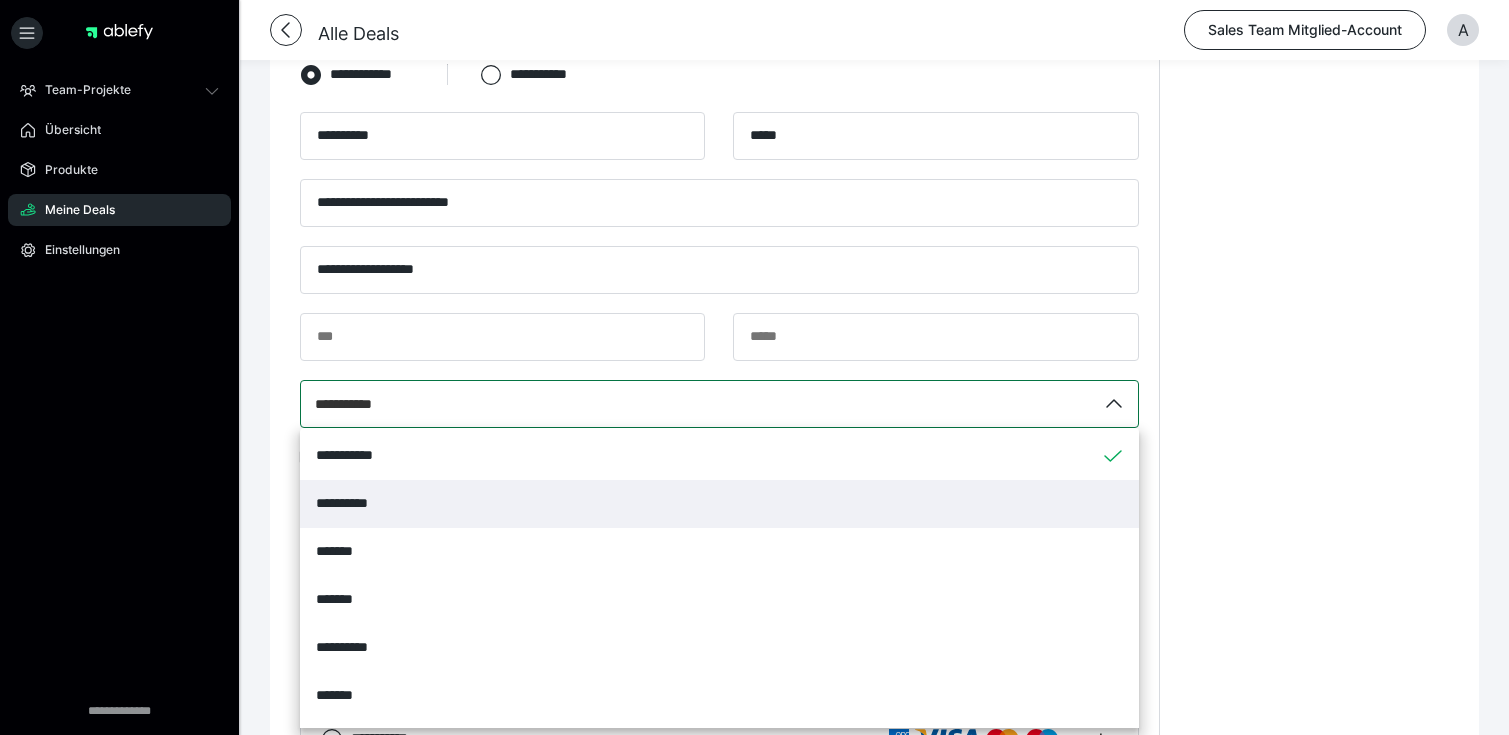 click on "**********" at bounding box center (719, 504) 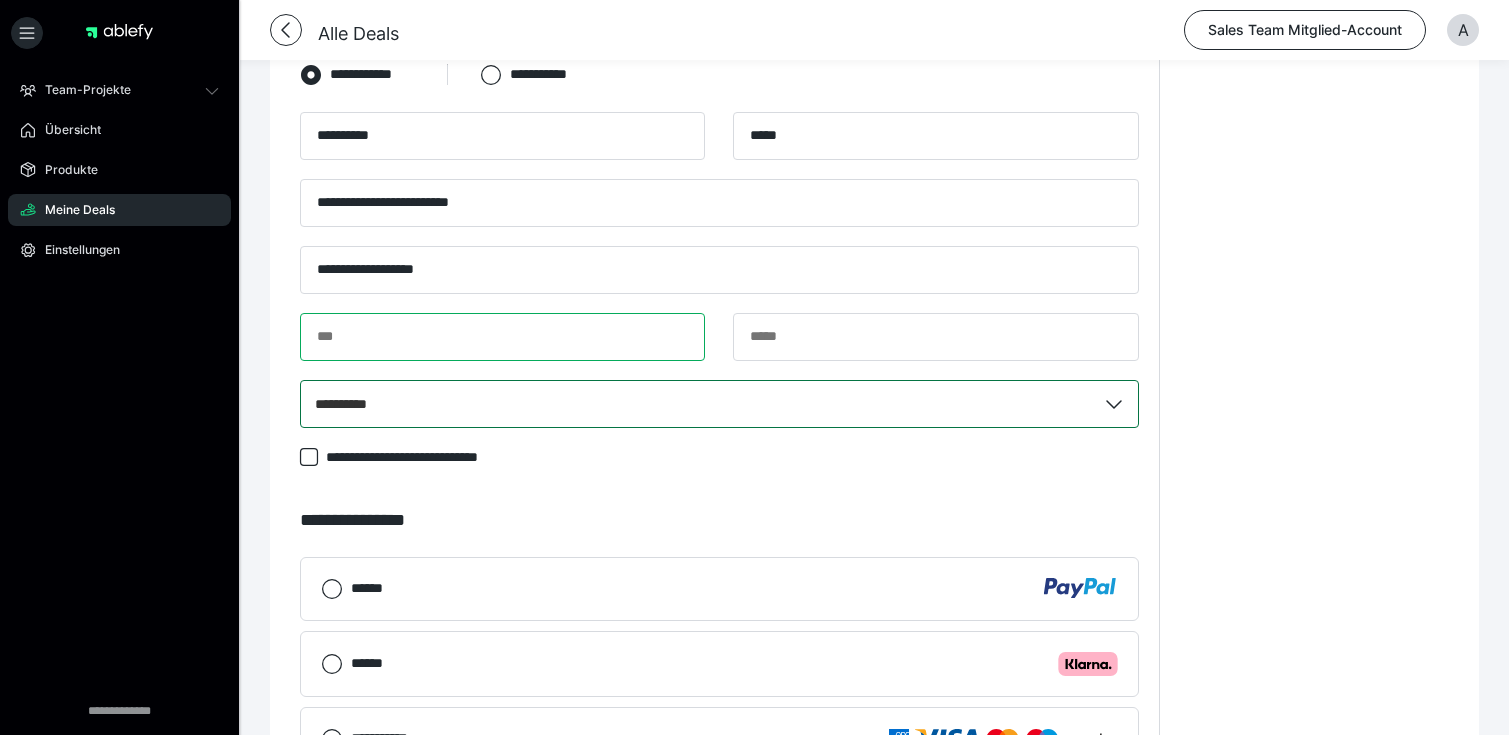 click at bounding box center (502, 337) 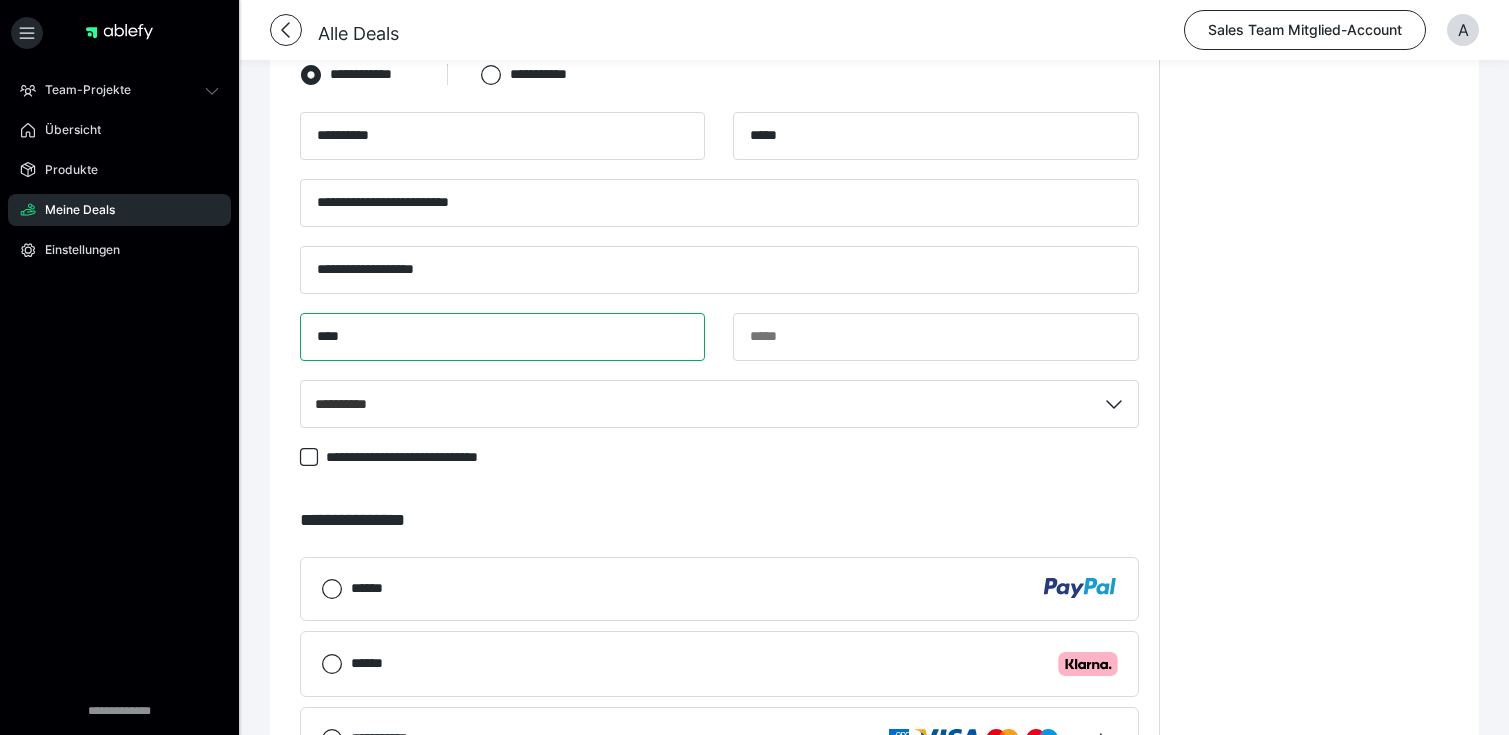 type on "****" 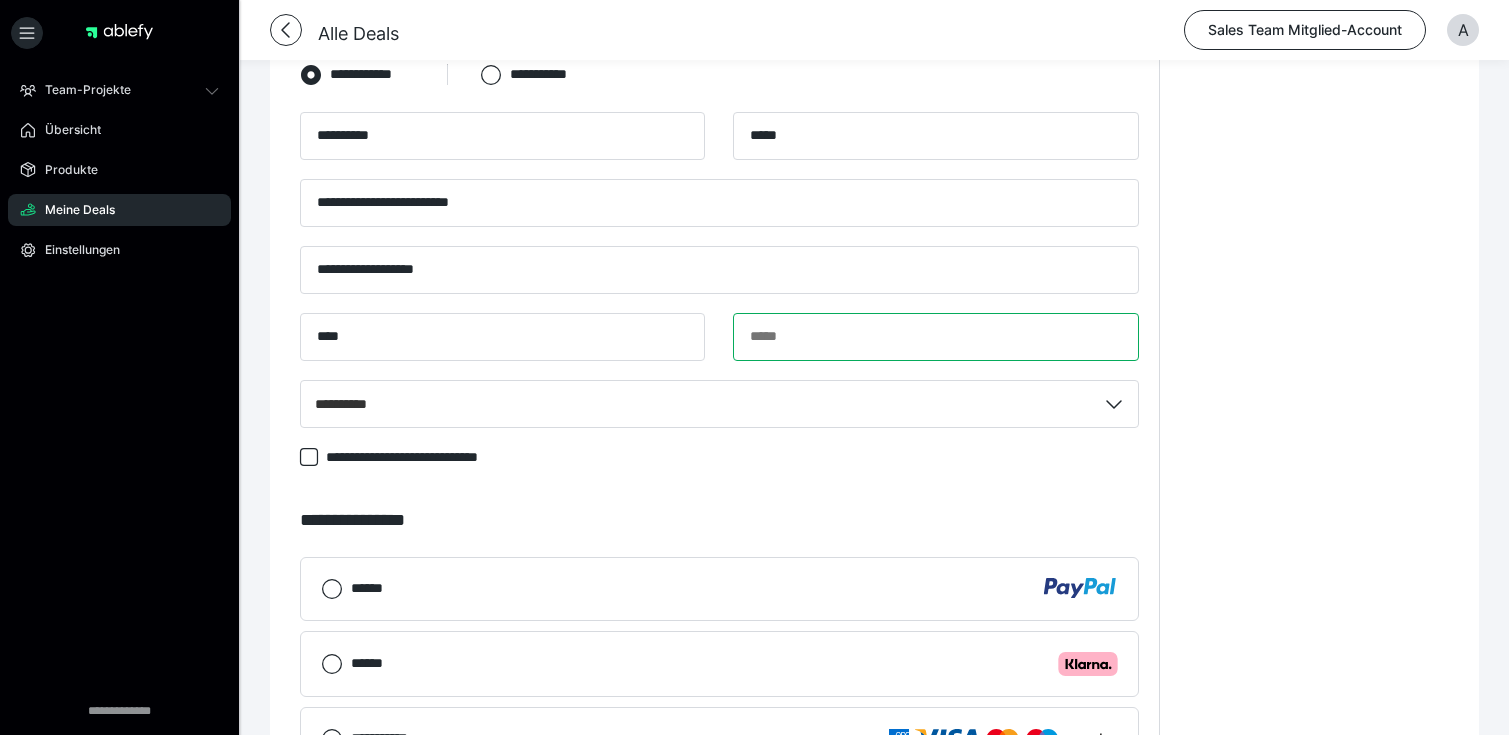 click at bounding box center (935, 337) 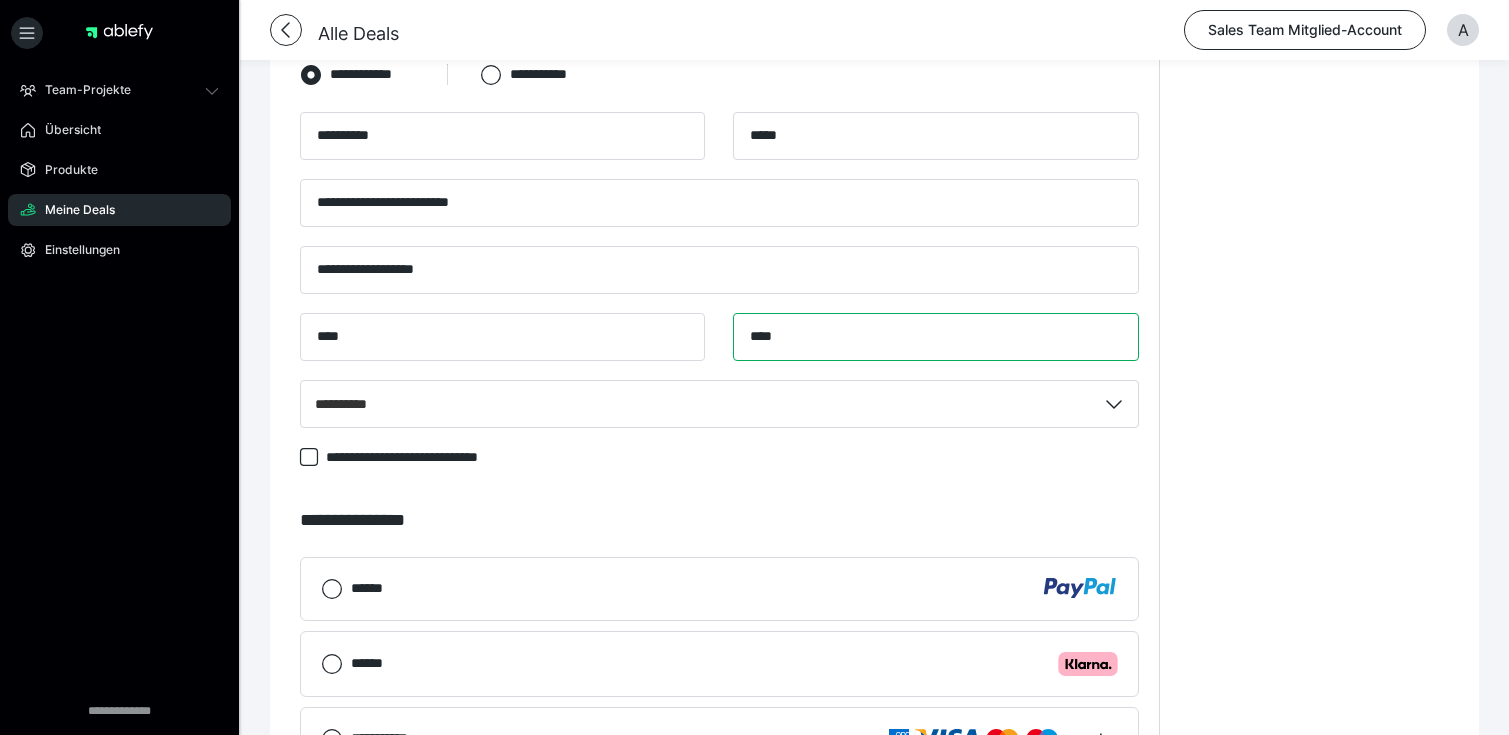 type on "****" 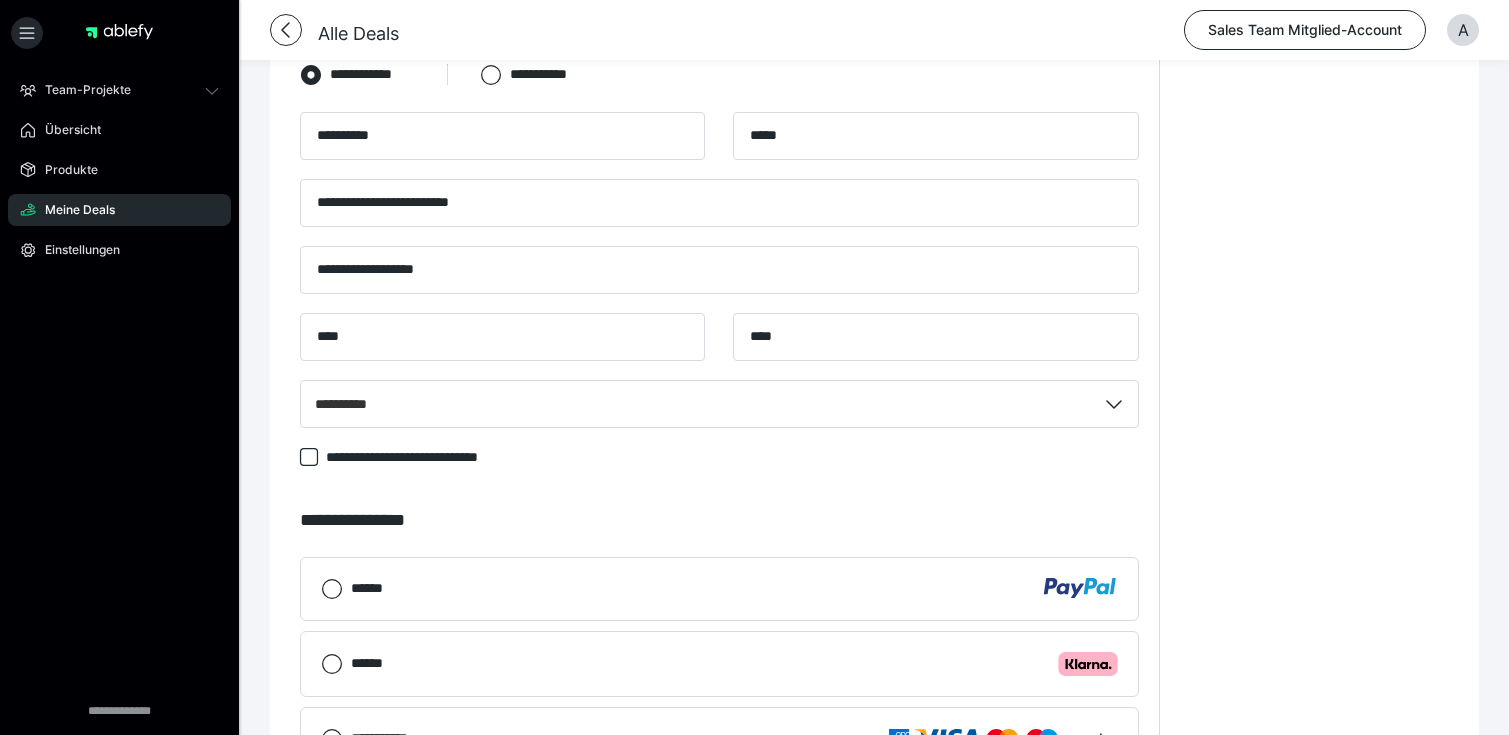 click on "**********" at bounding box center [1314, 288] 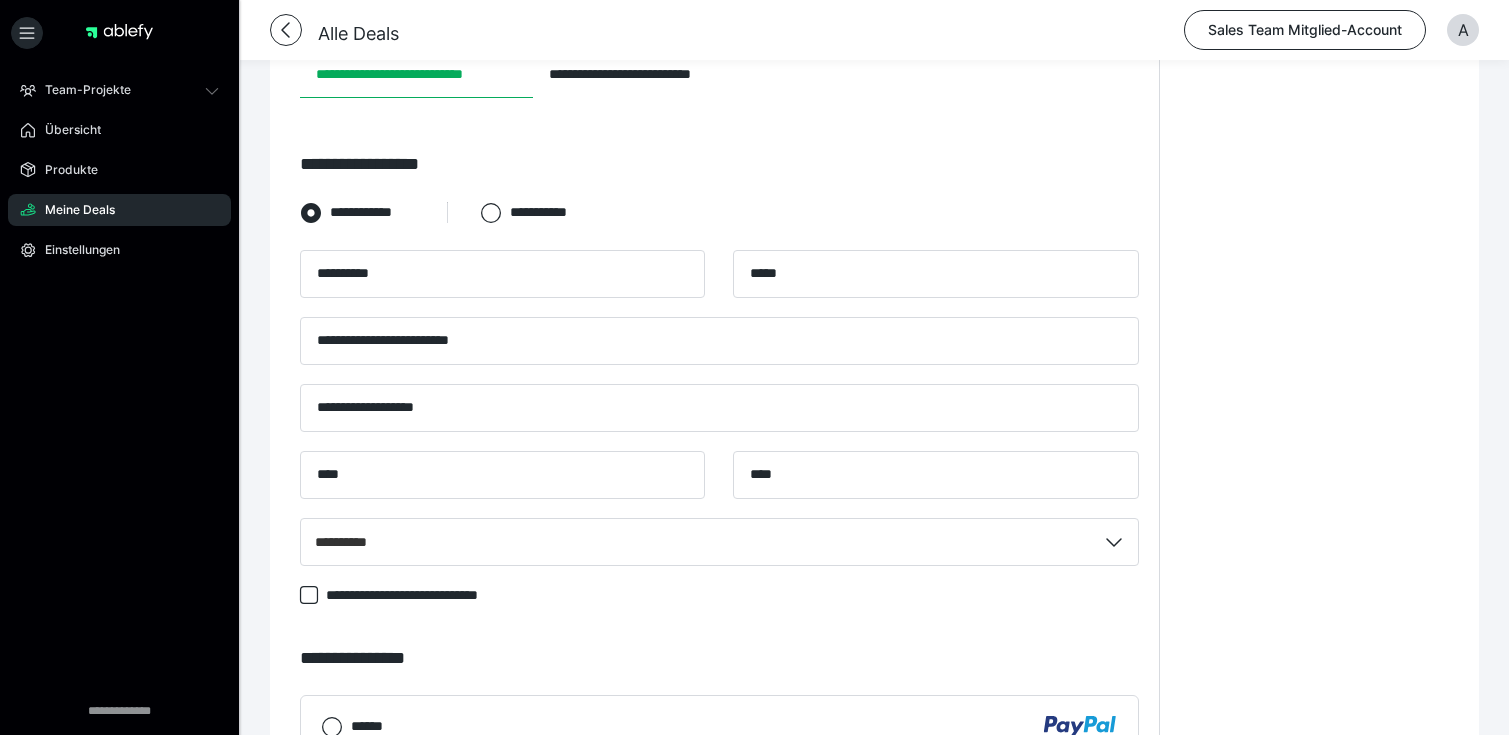 scroll, scrollTop: 427, scrollLeft: 0, axis: vertical 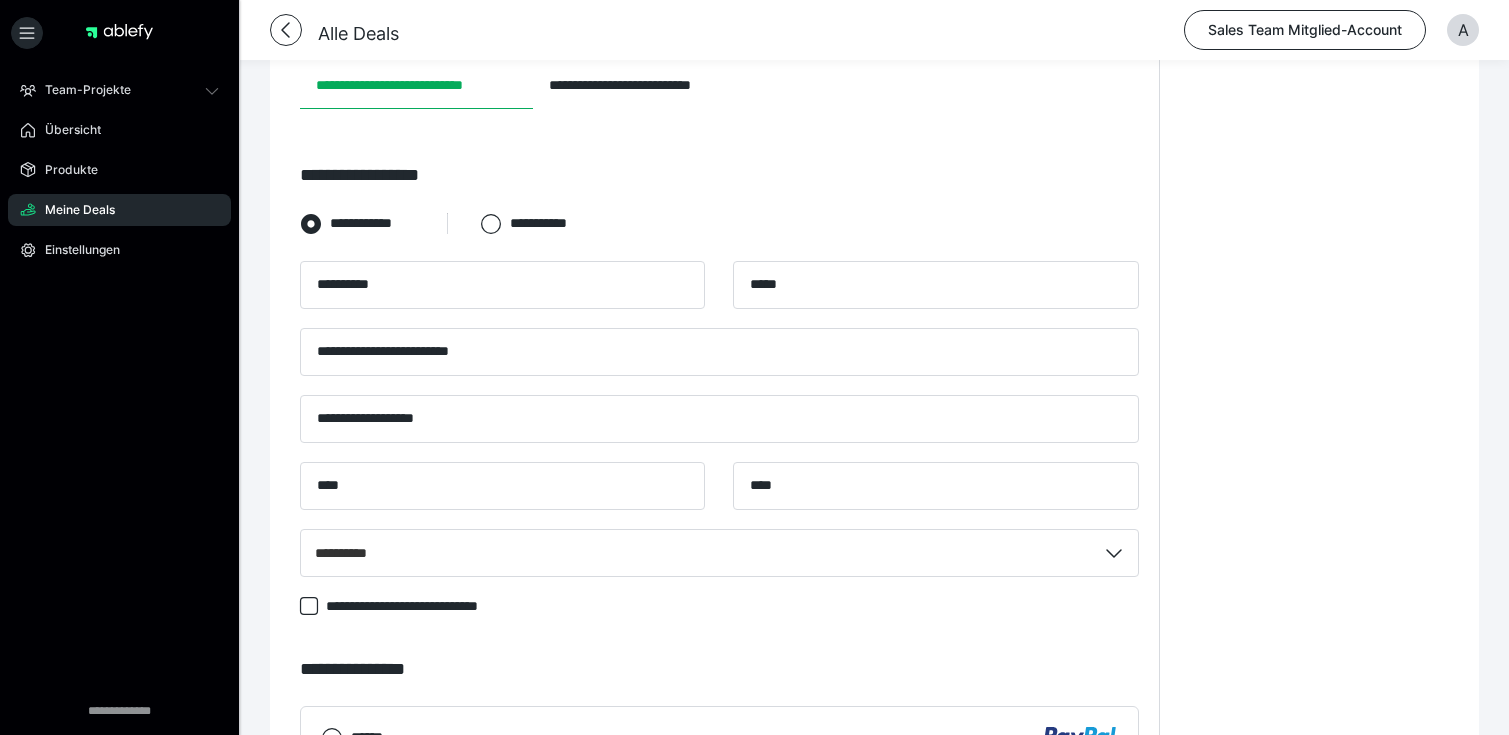 click on "**********" at bounding box center [1314, 437] 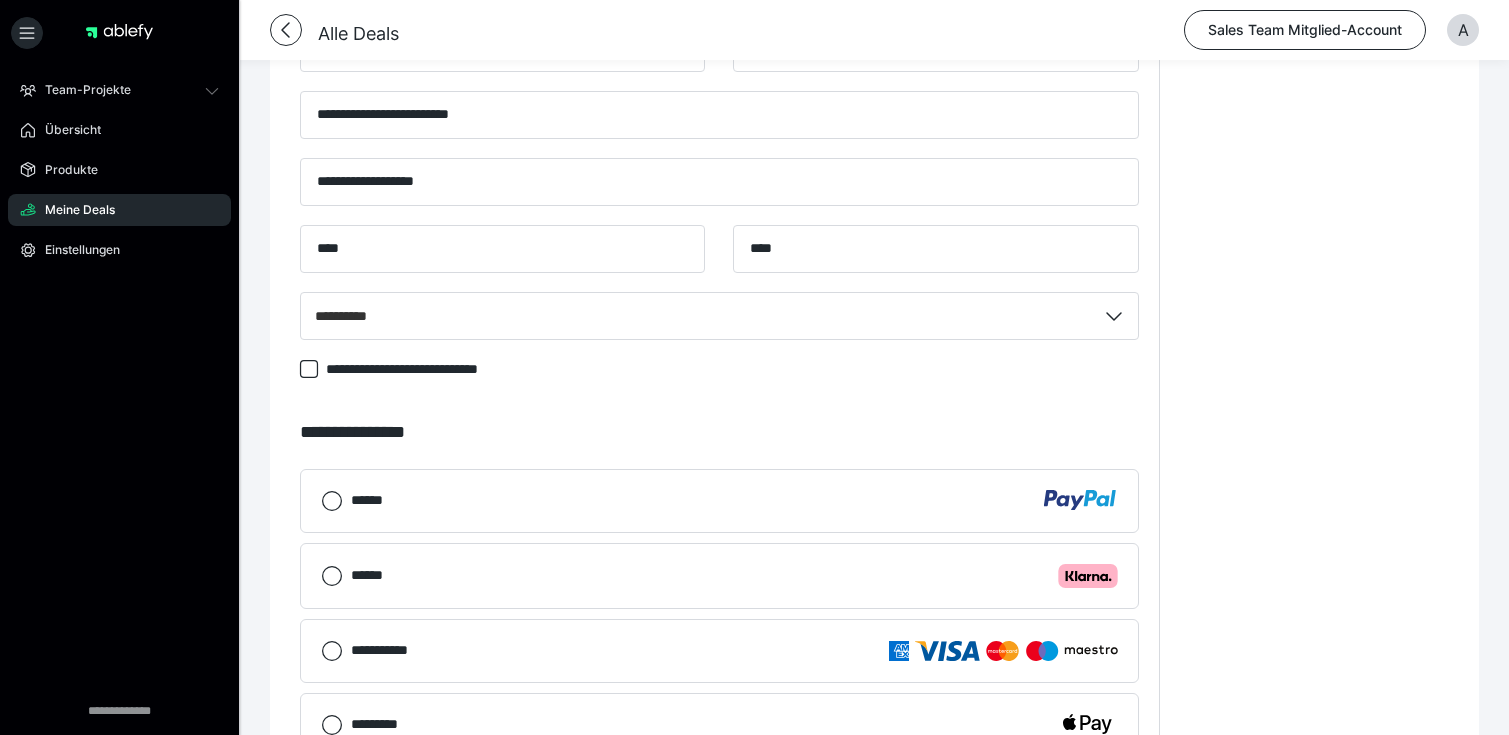 scroll, scrollTop: 666, scrollLeft: 0, axis: vertical 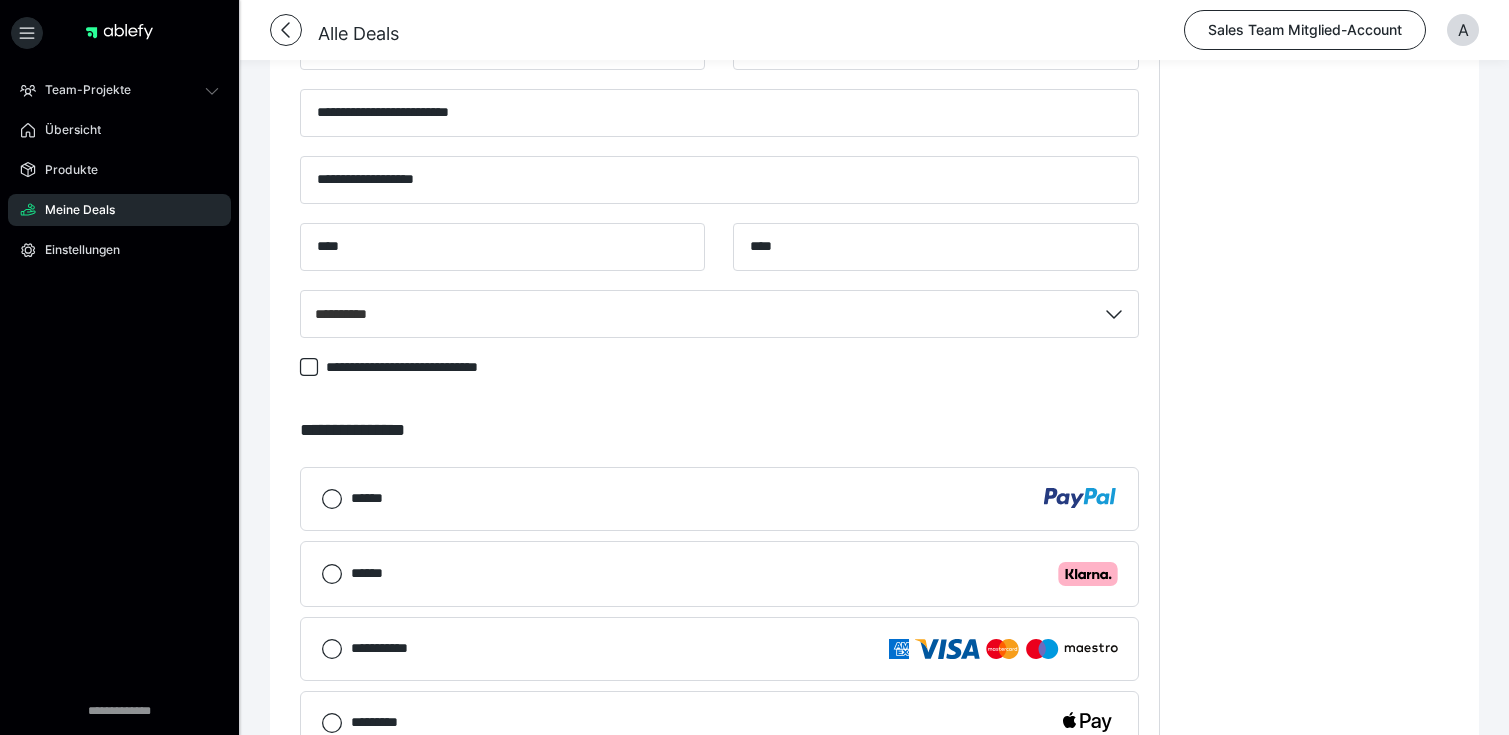 click on "**********" at bounding box center [388, 648] 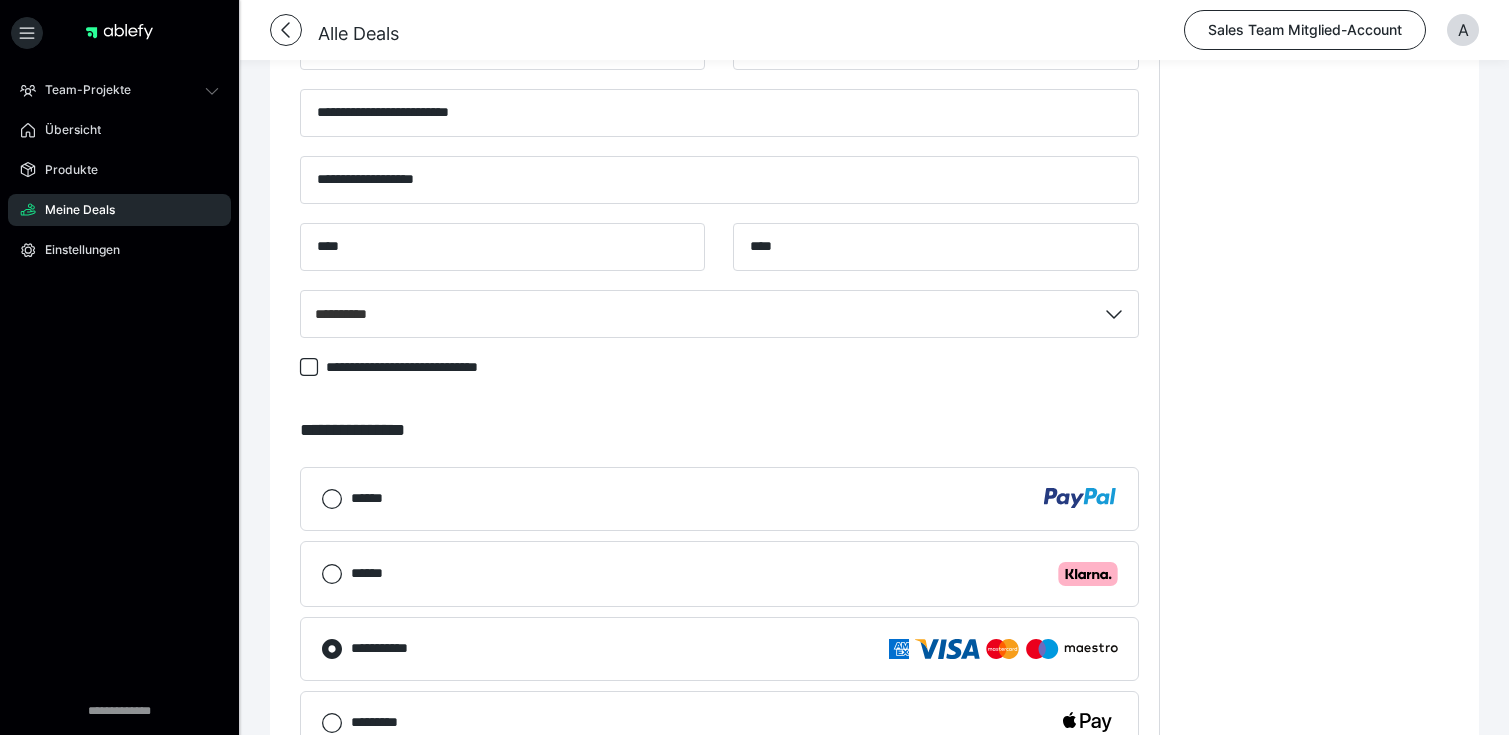 click on "**********" at bounding box center (1314, 198) 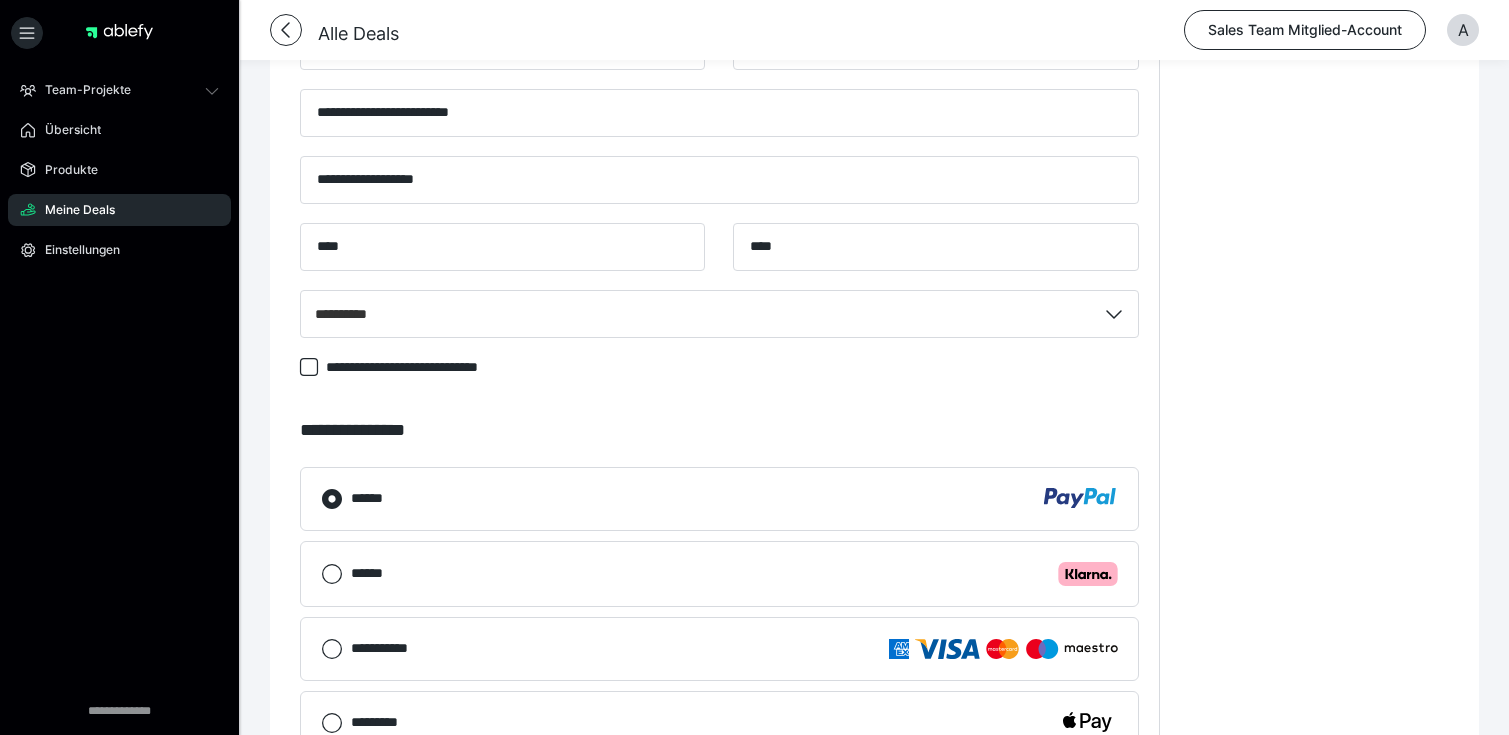 click on "**********" at bounding box center (1314, 198) 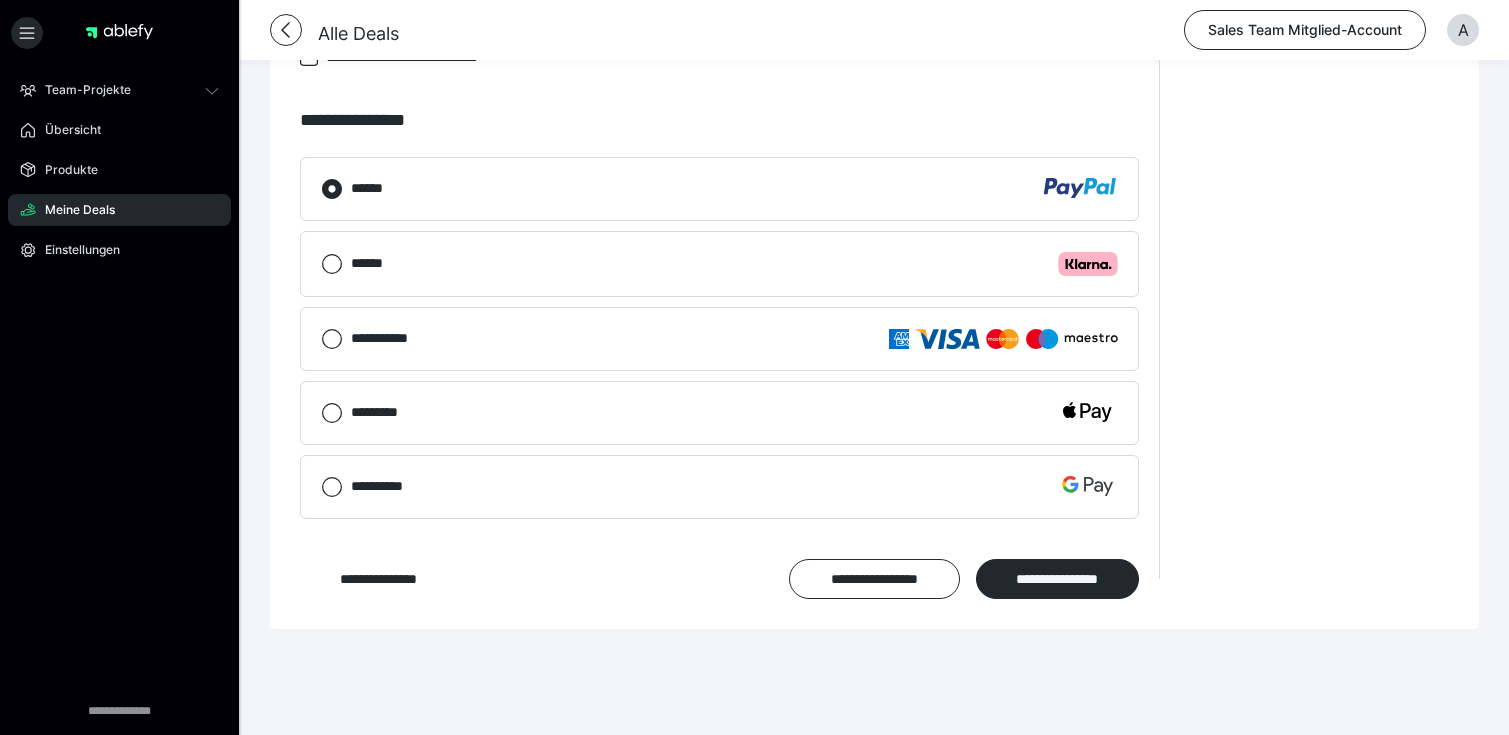 scroll, scrollTop: 1000, scrollLeft: 0, axis: vertical 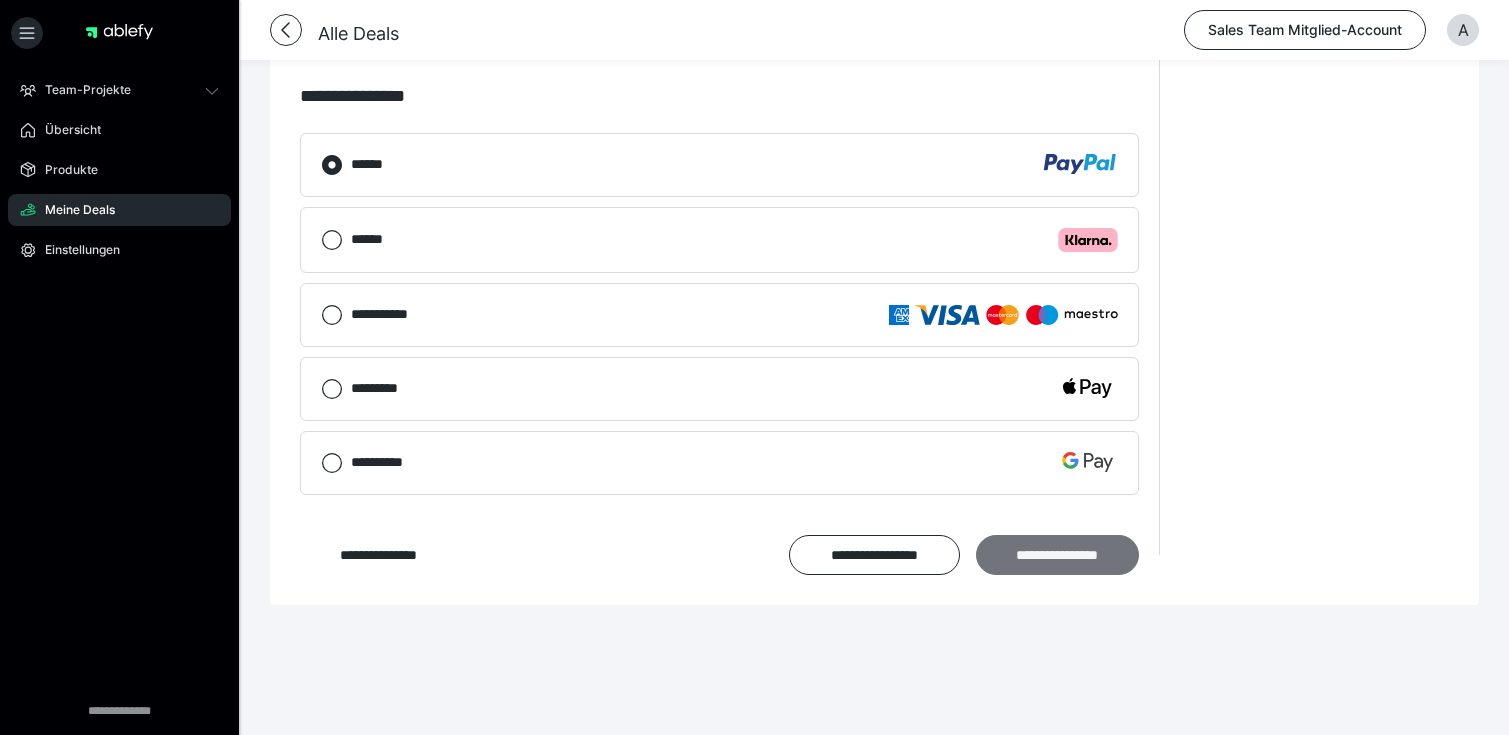 click on "**********" at bounding box center [1057, 555] 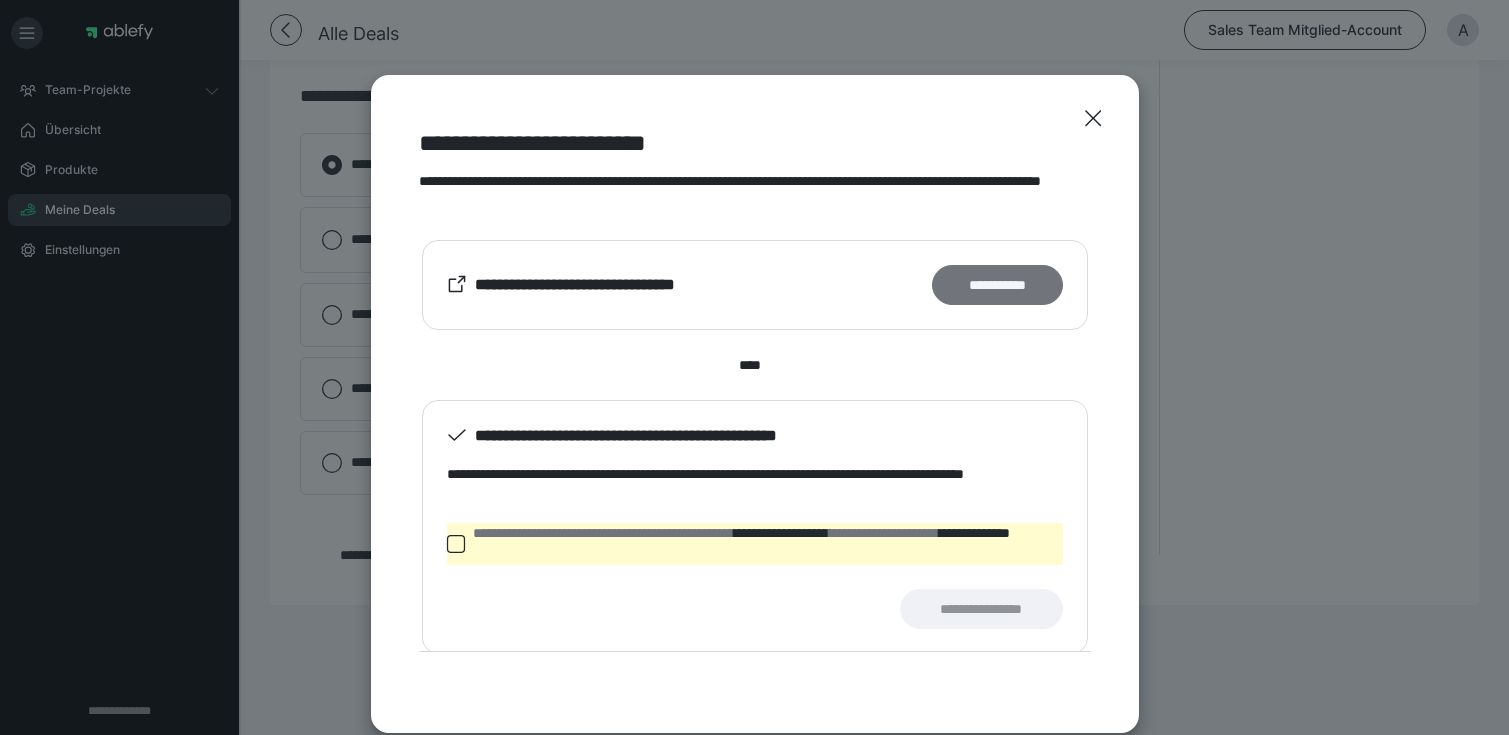 click on "**********" at bounding box center (997, 285) 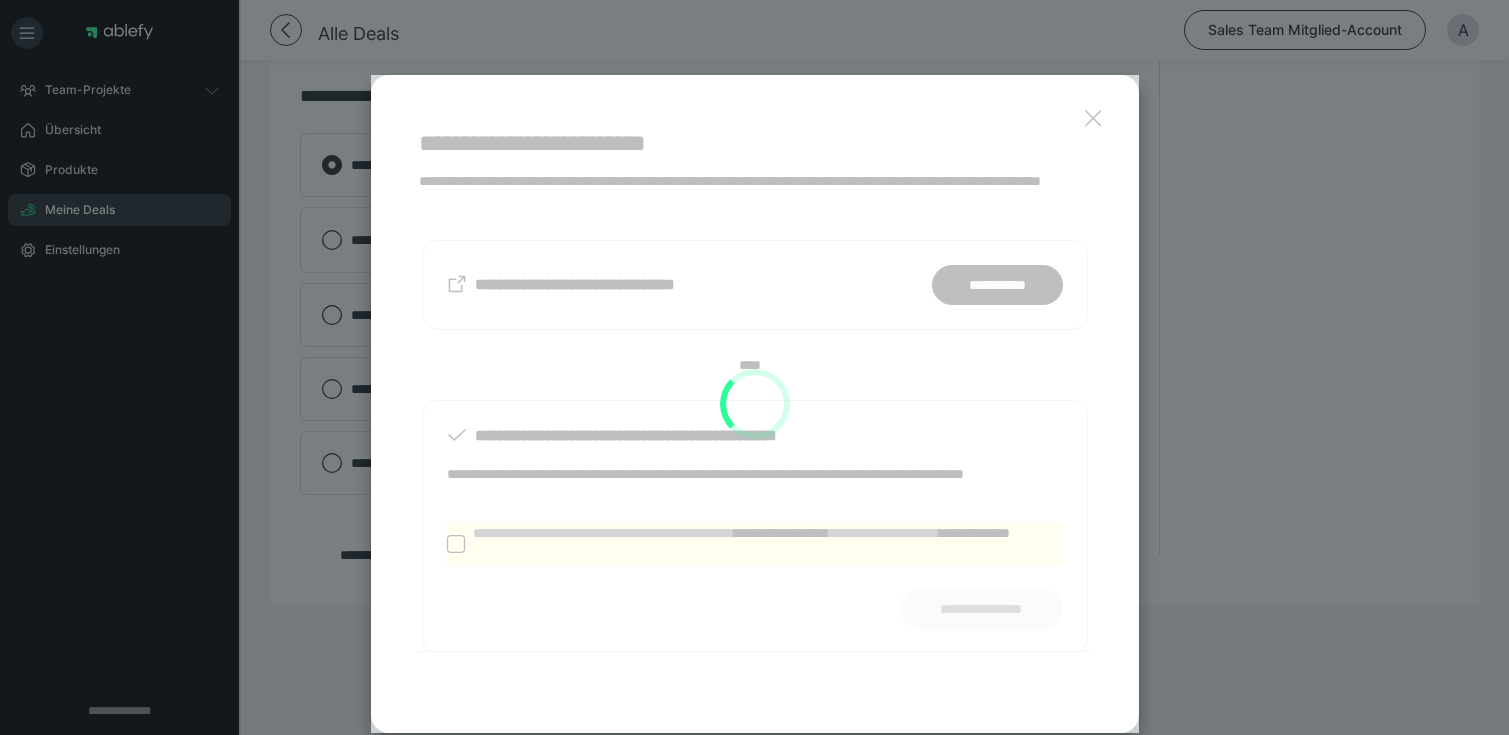 scroll, scrollTop: 578, scrollLeft: 0, axis: vertical 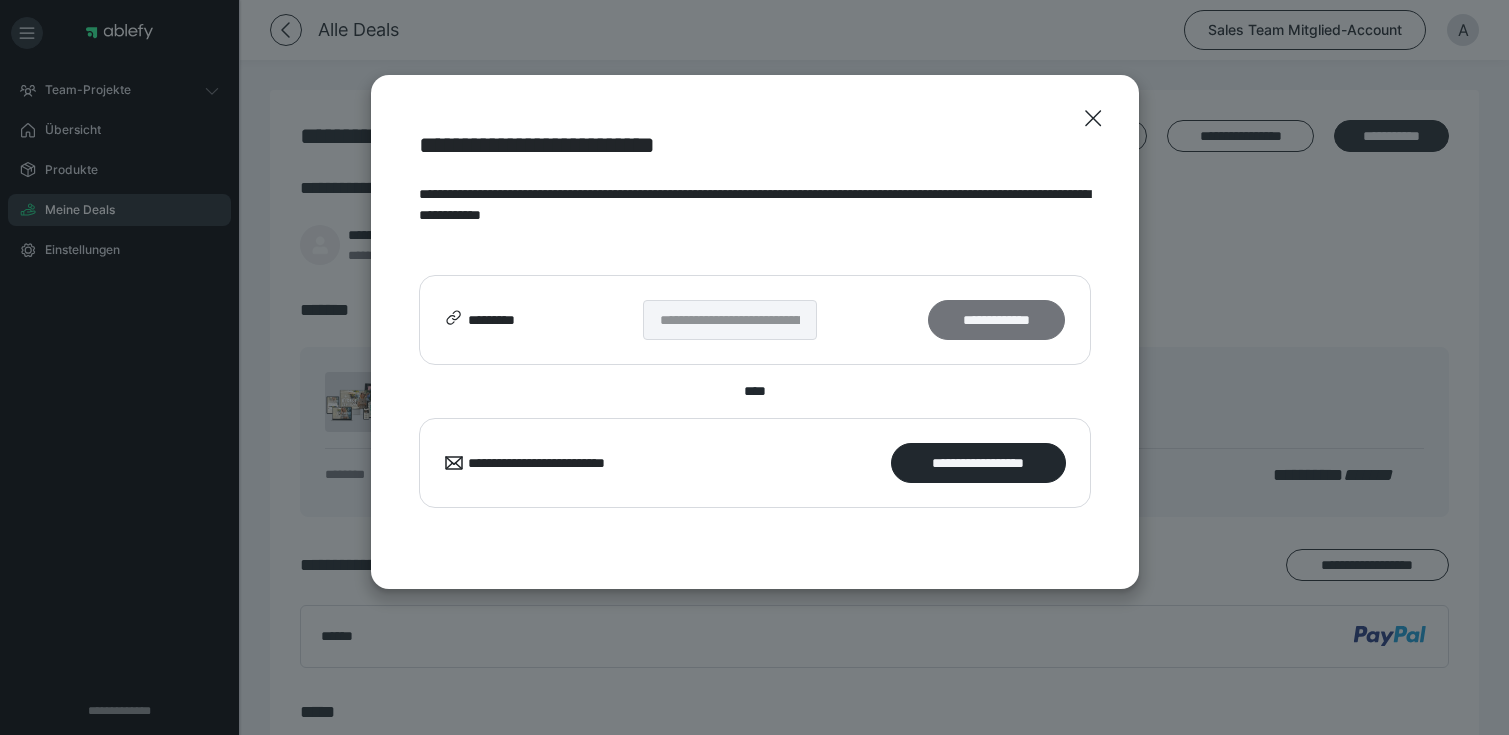 click on "**********" at bounding box center (996, 320) 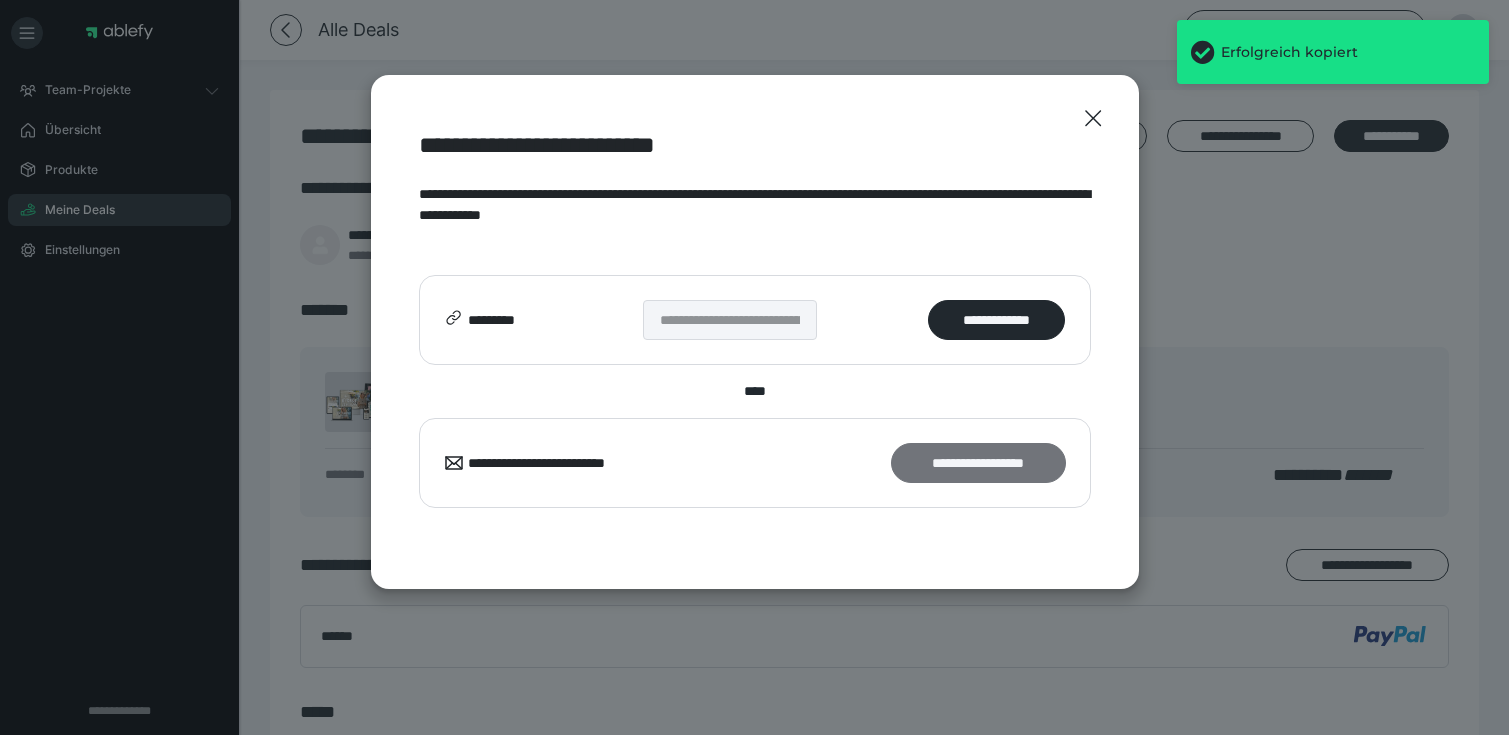 click on "**********" at bounding box center [978, 463] 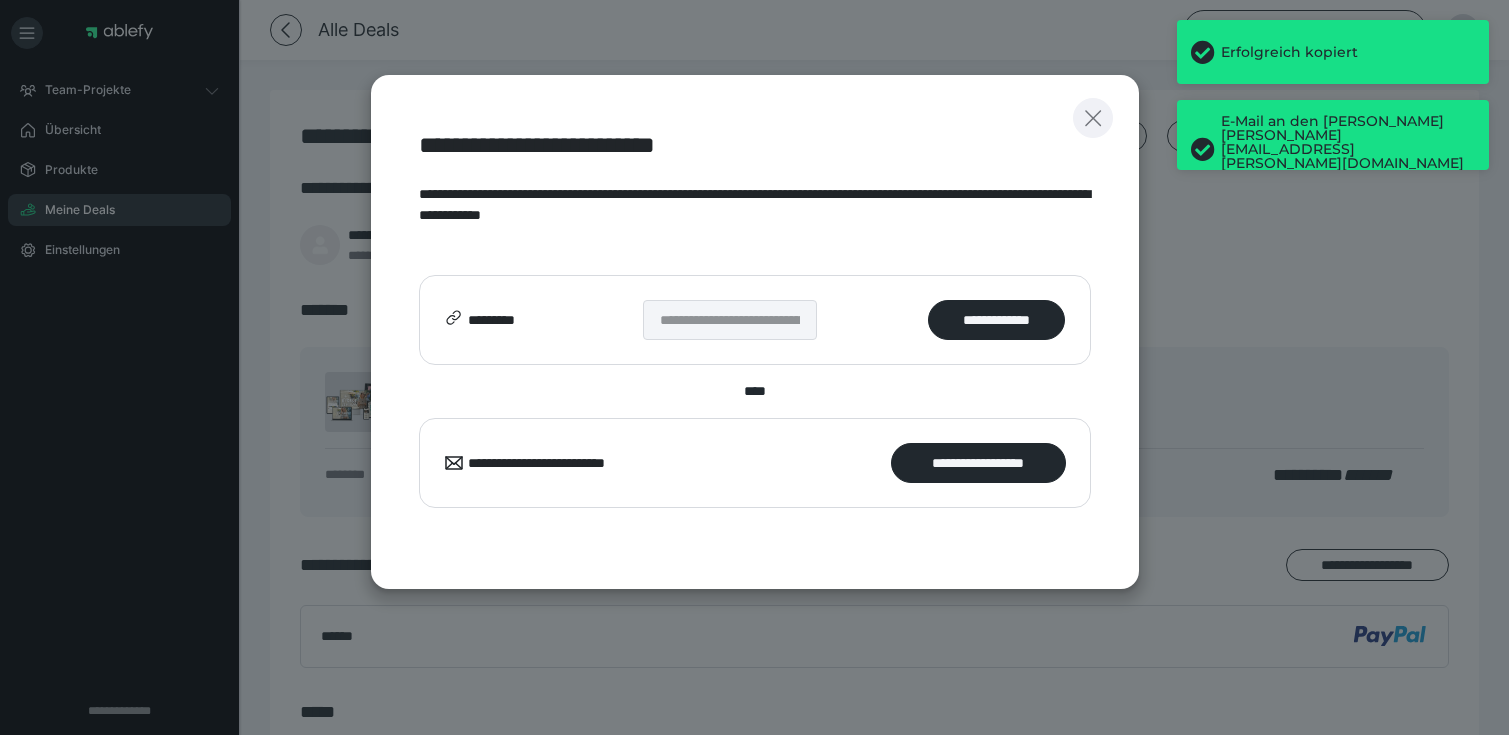 click 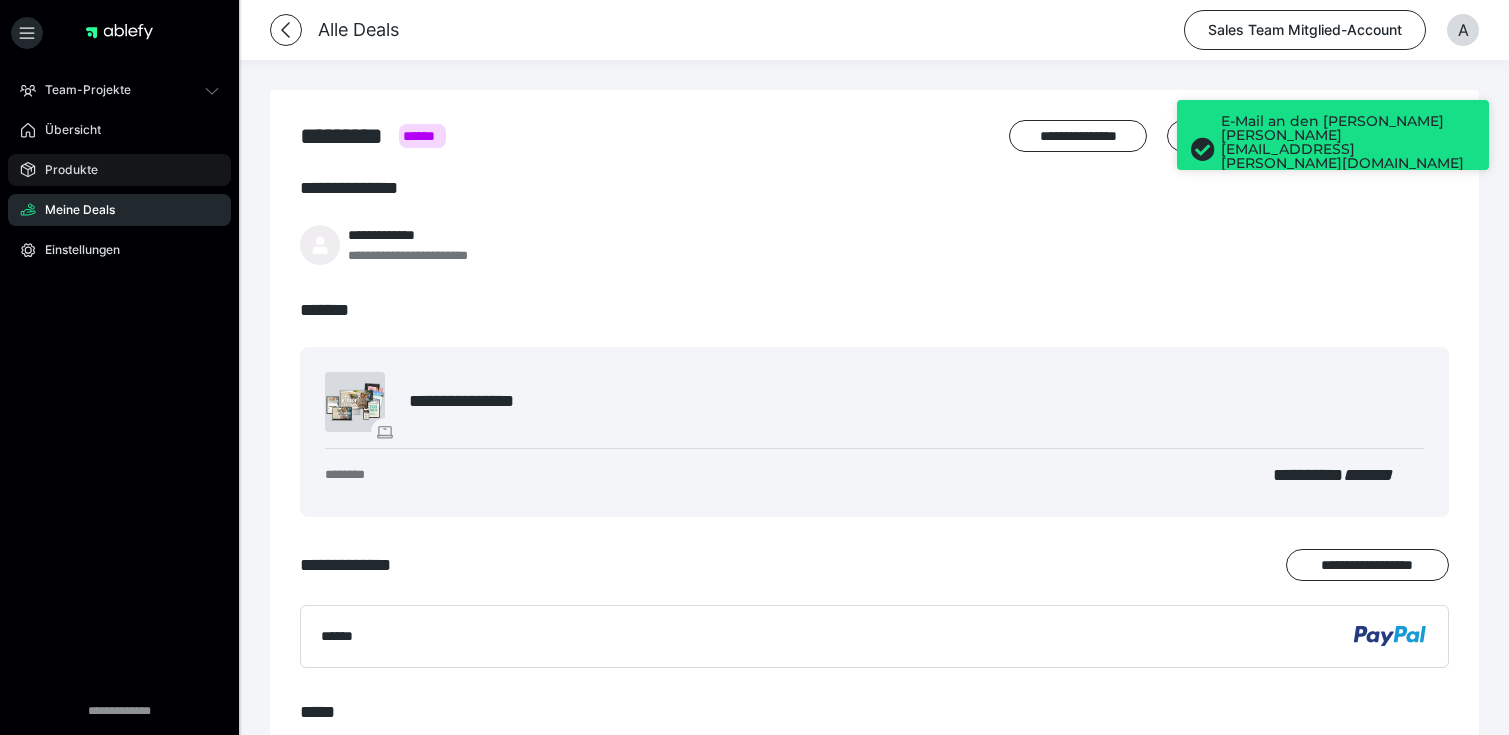 click on "Produkte" at bounding box center (64, 170) 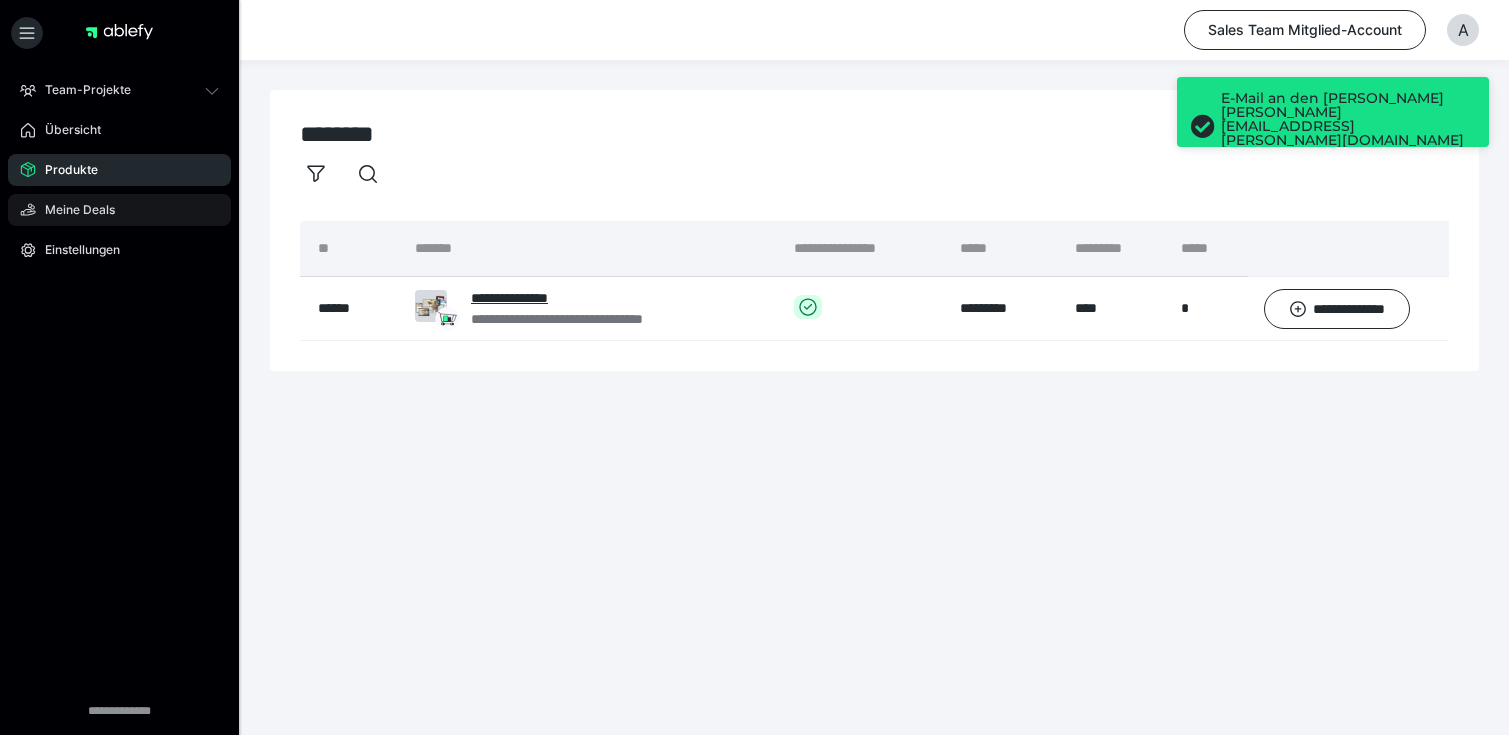 click on "Meine Deals" at bounding box center [73, 210] 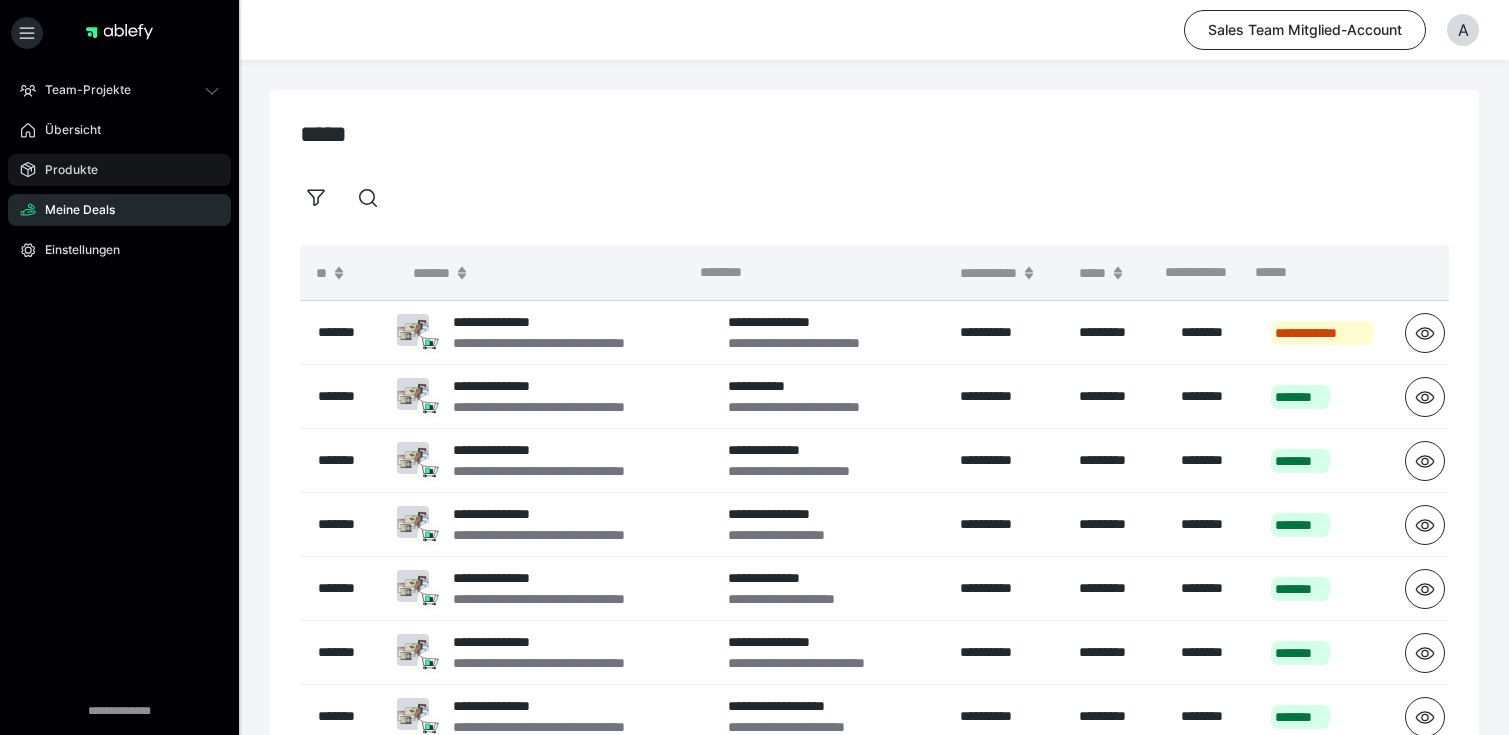 click on "Produkte" at bounding box center [64, 170] 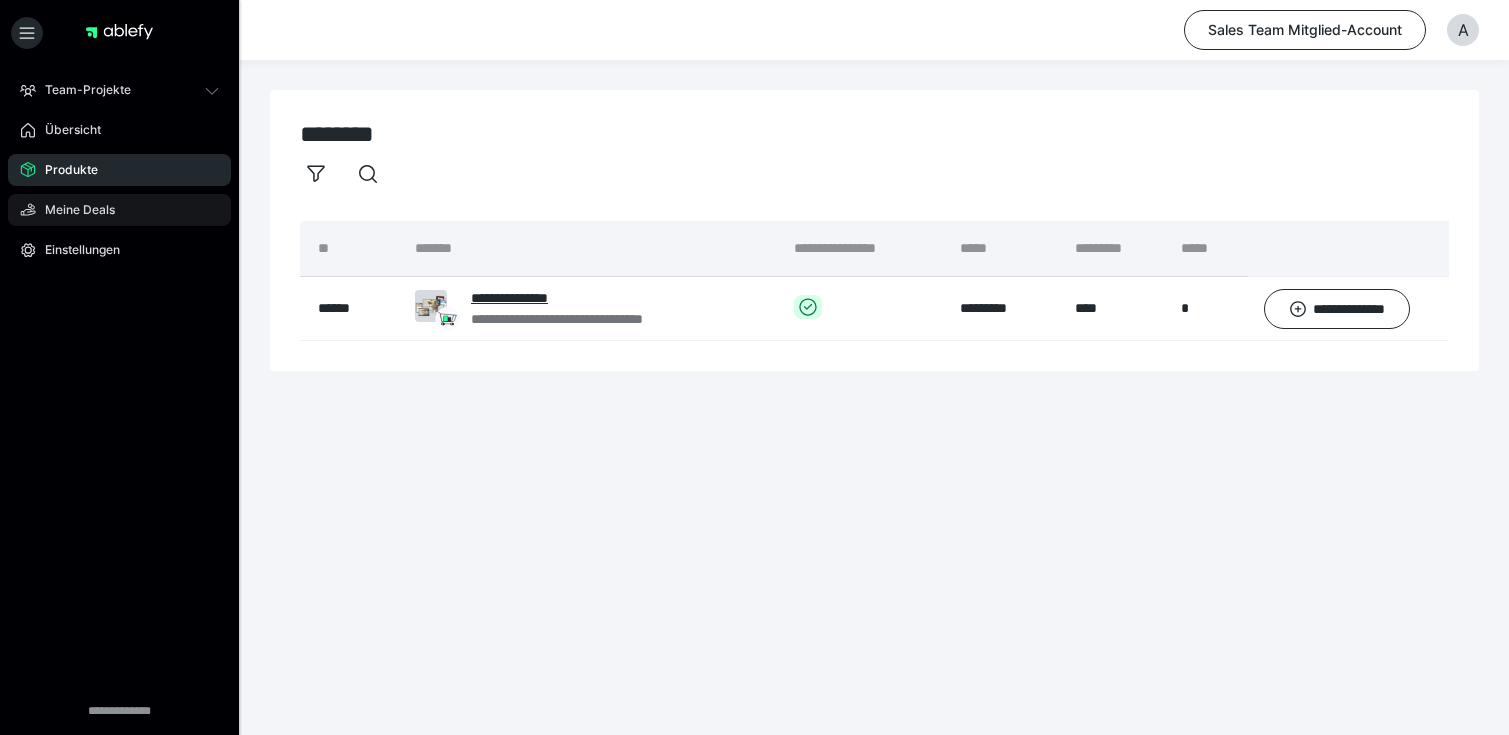 click on "Meine Deals" at bounding box center [73, 210] 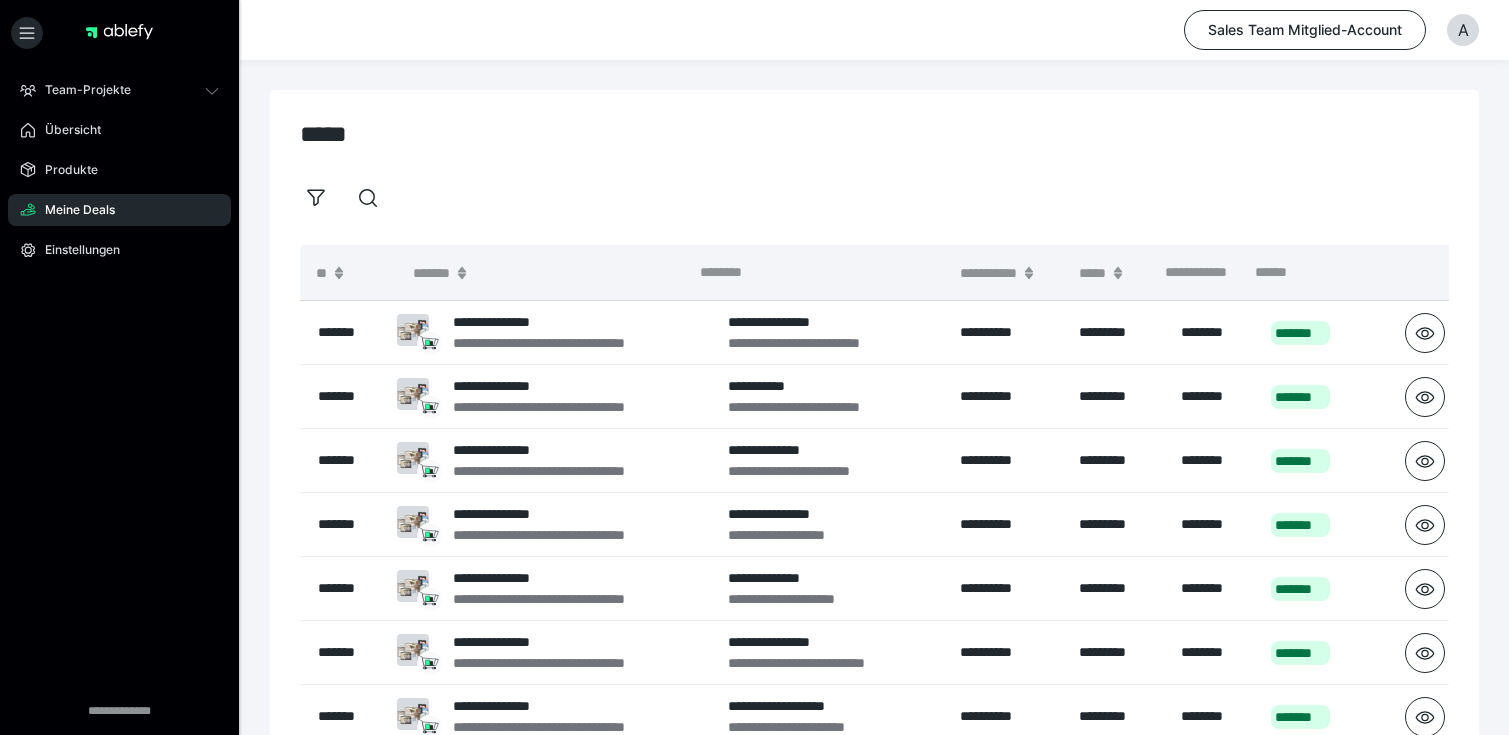 click on "**********" at bounding box center (874, 574) 